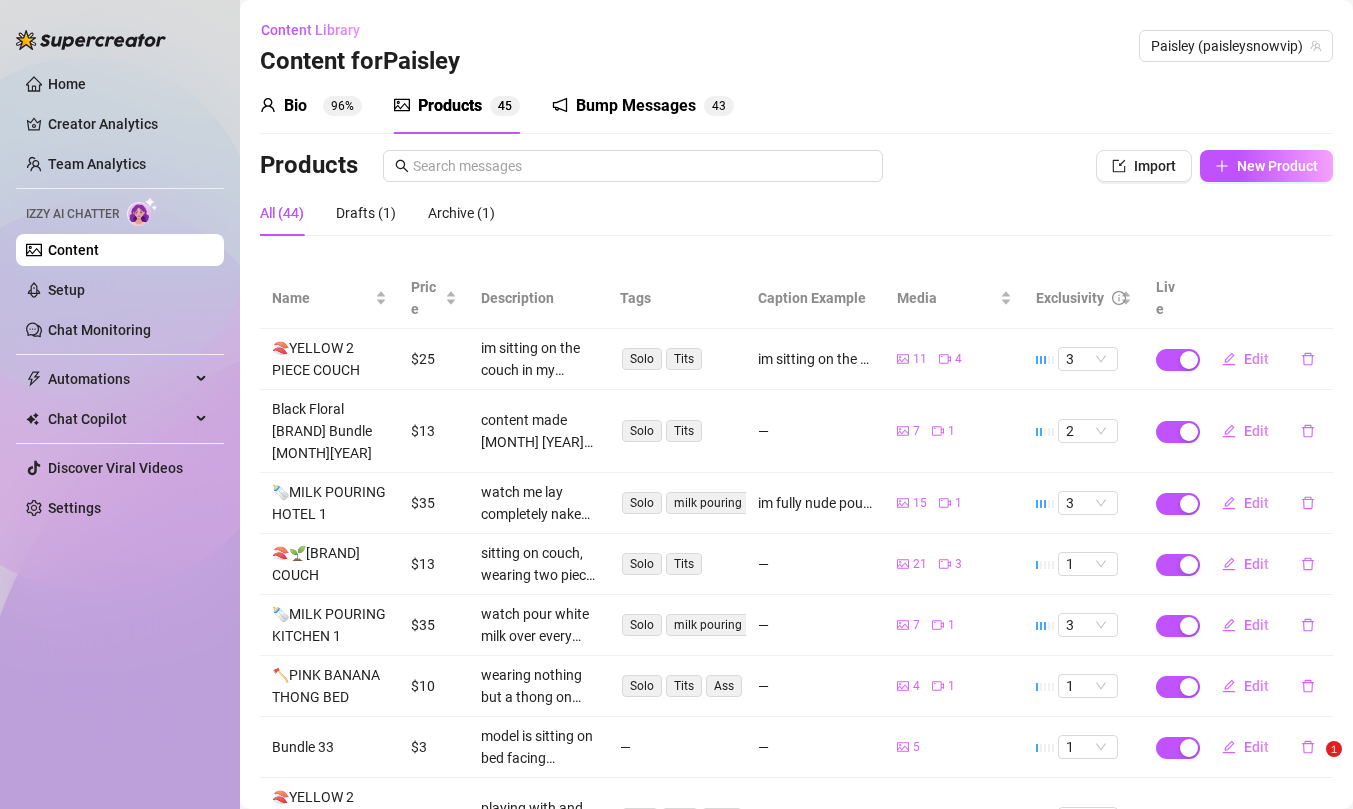scroll, scrollTop: 0, scrollLeft: 0, axis: both 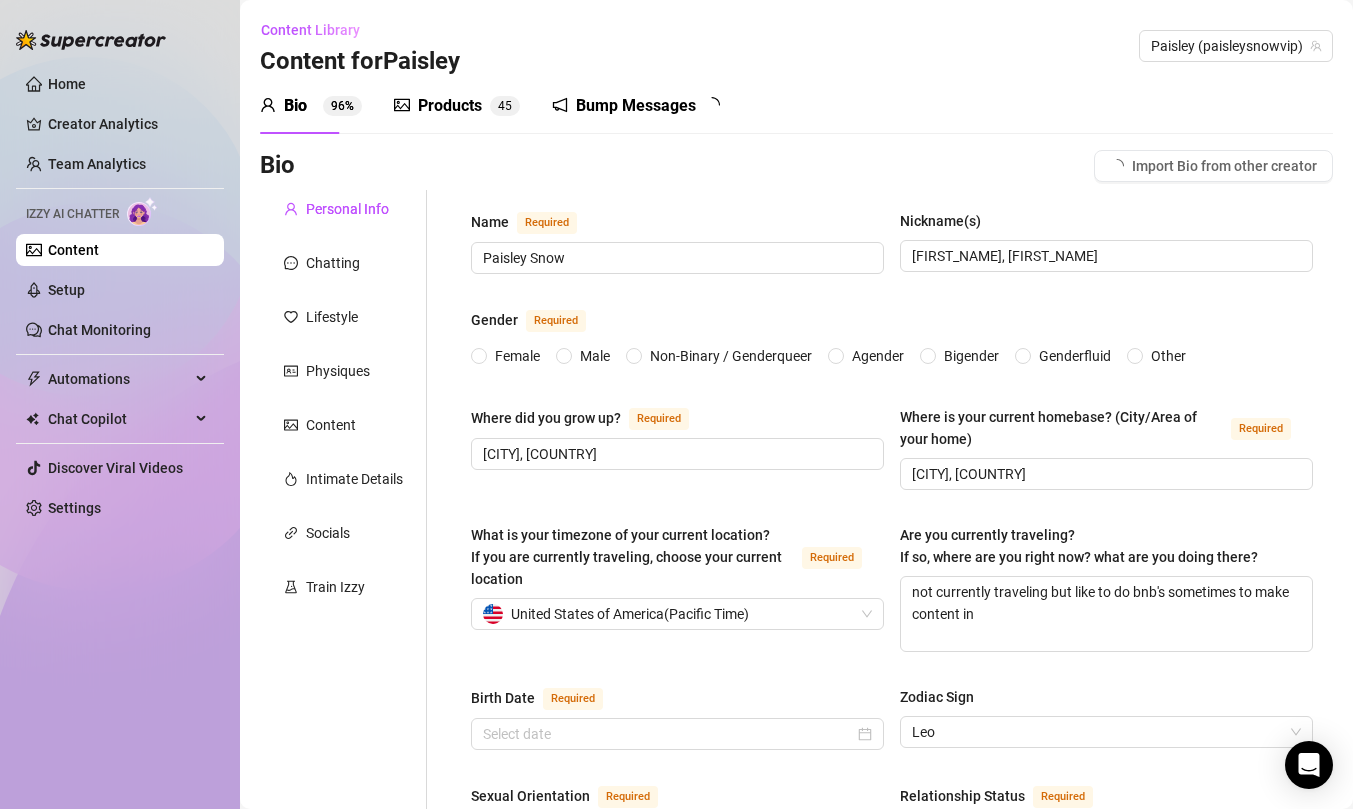 type 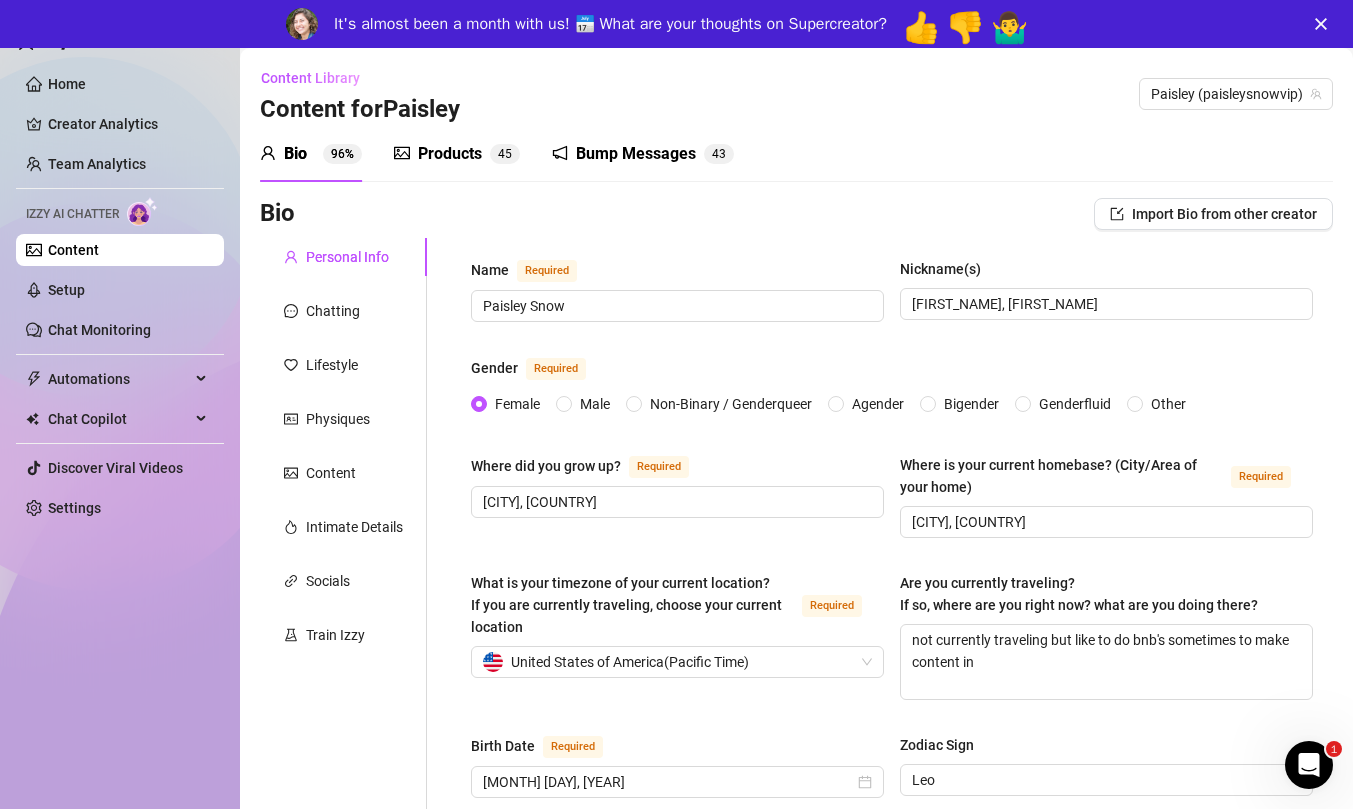 scroll, scrollTop: 0, scrollLeft: 0, axis: both 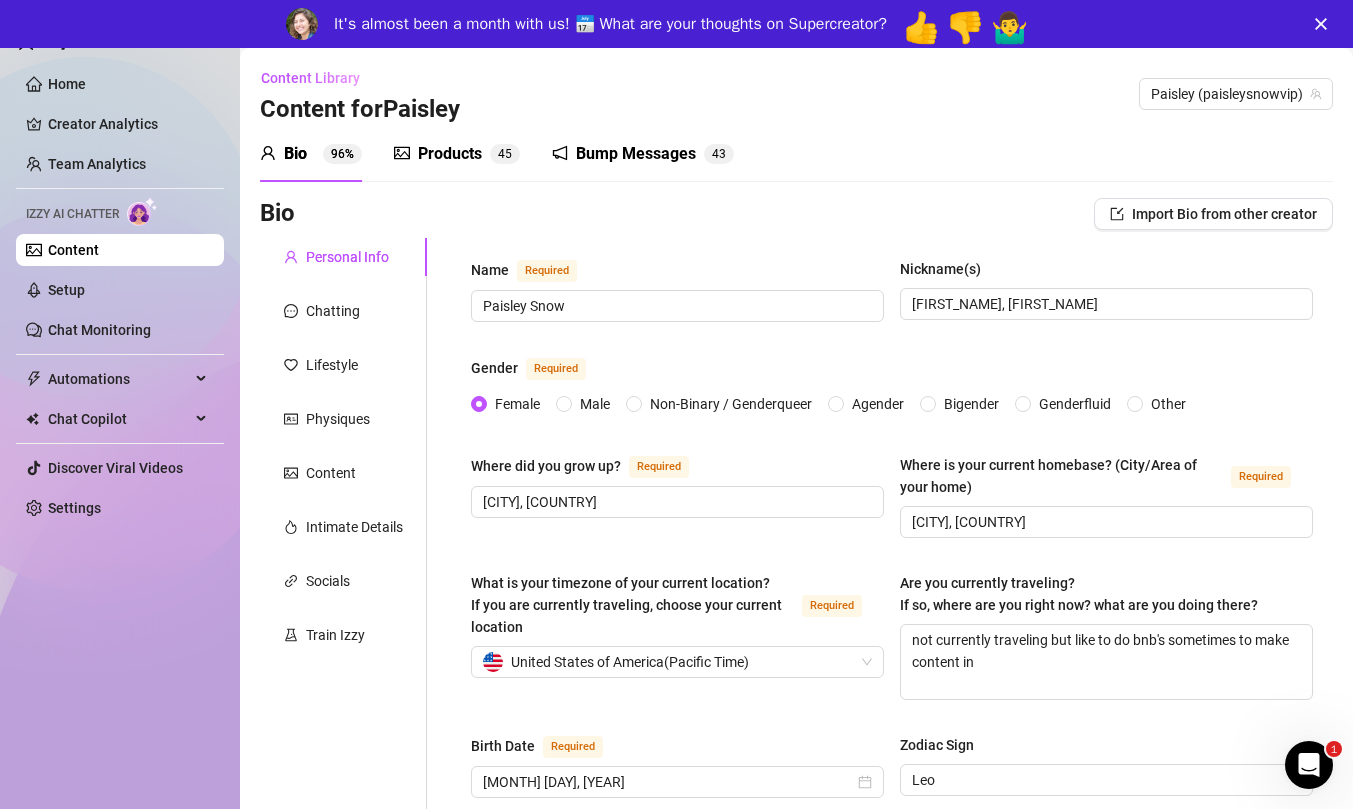 click on "Products 4 5" at bounding box center (457, 154) 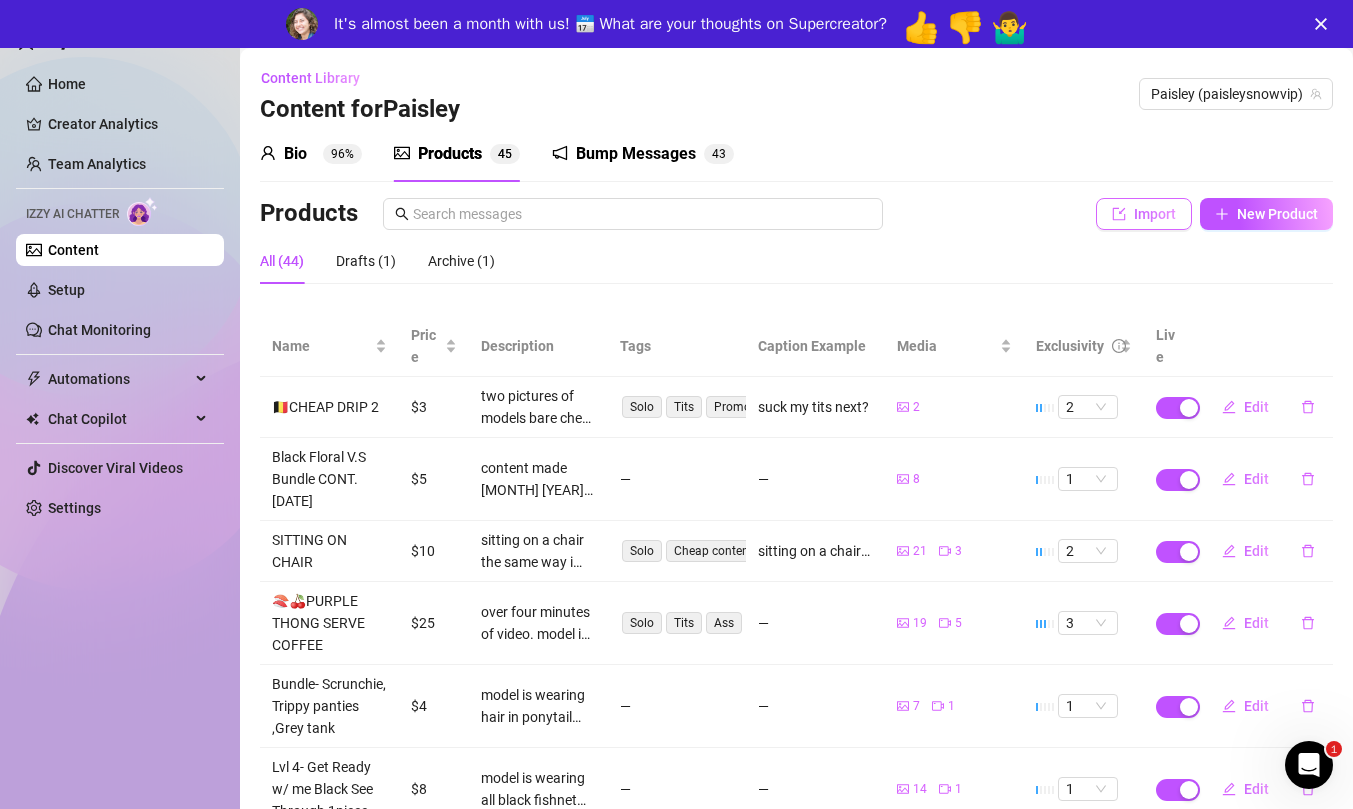 click on "Import" at bounding box center [1155, 214] 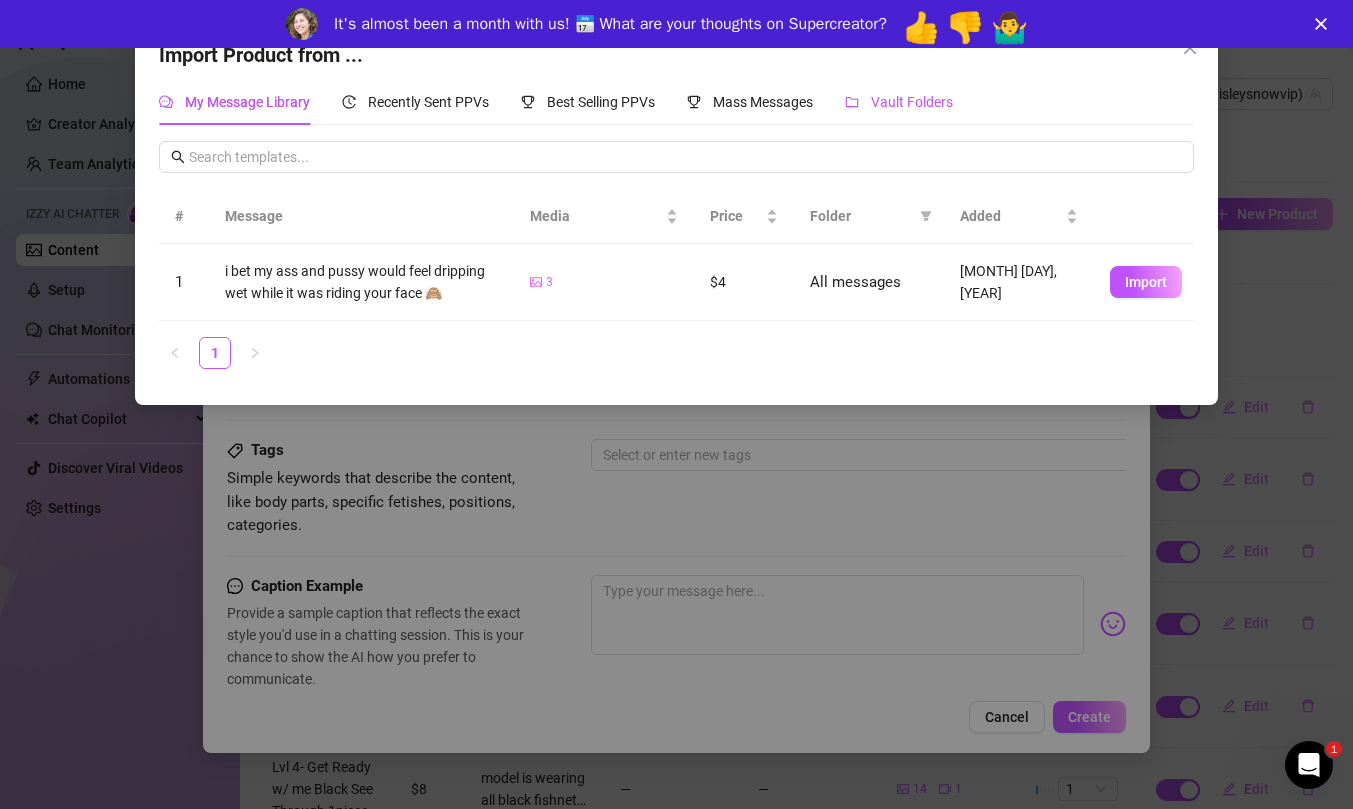 click on "Vault Folders" at bounding box center (899, 102) 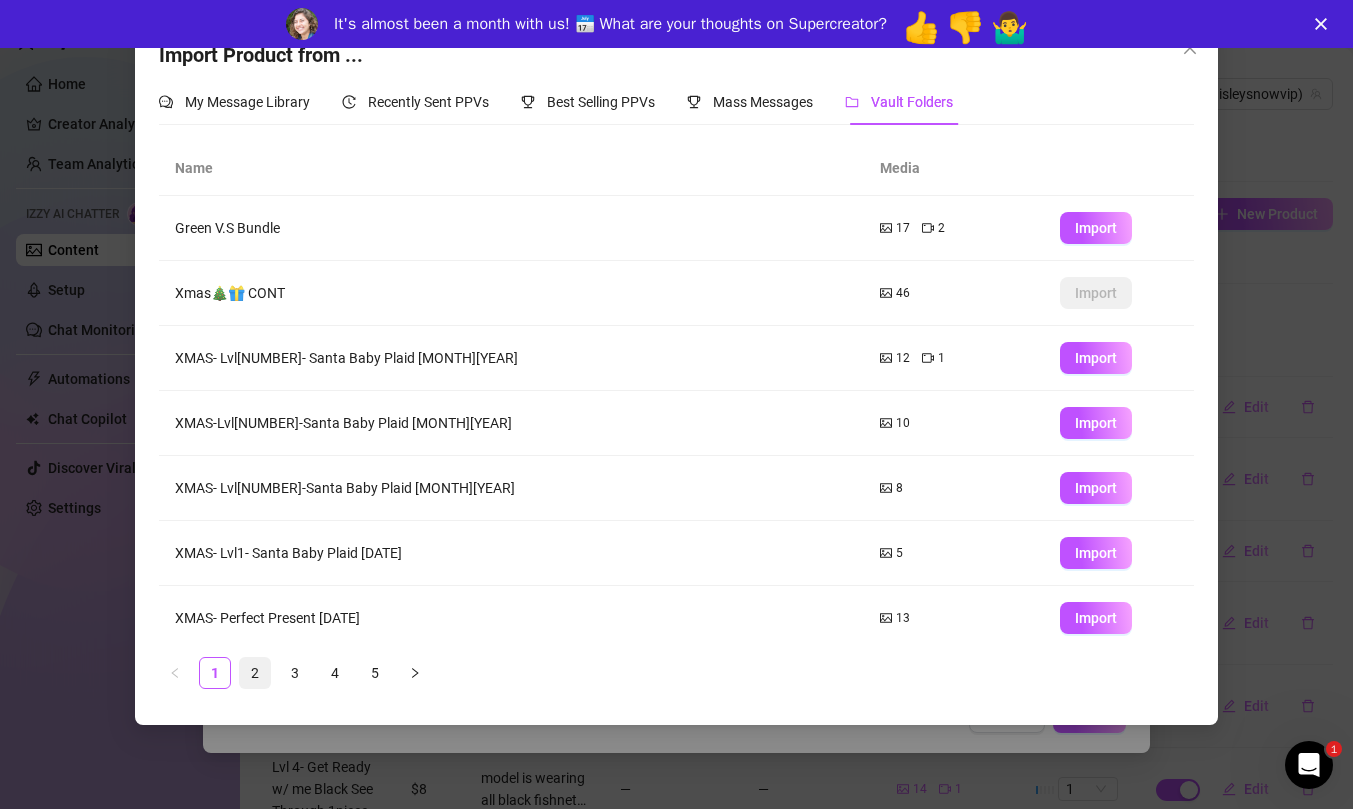 click on "2" at bounding box center (255, 673) 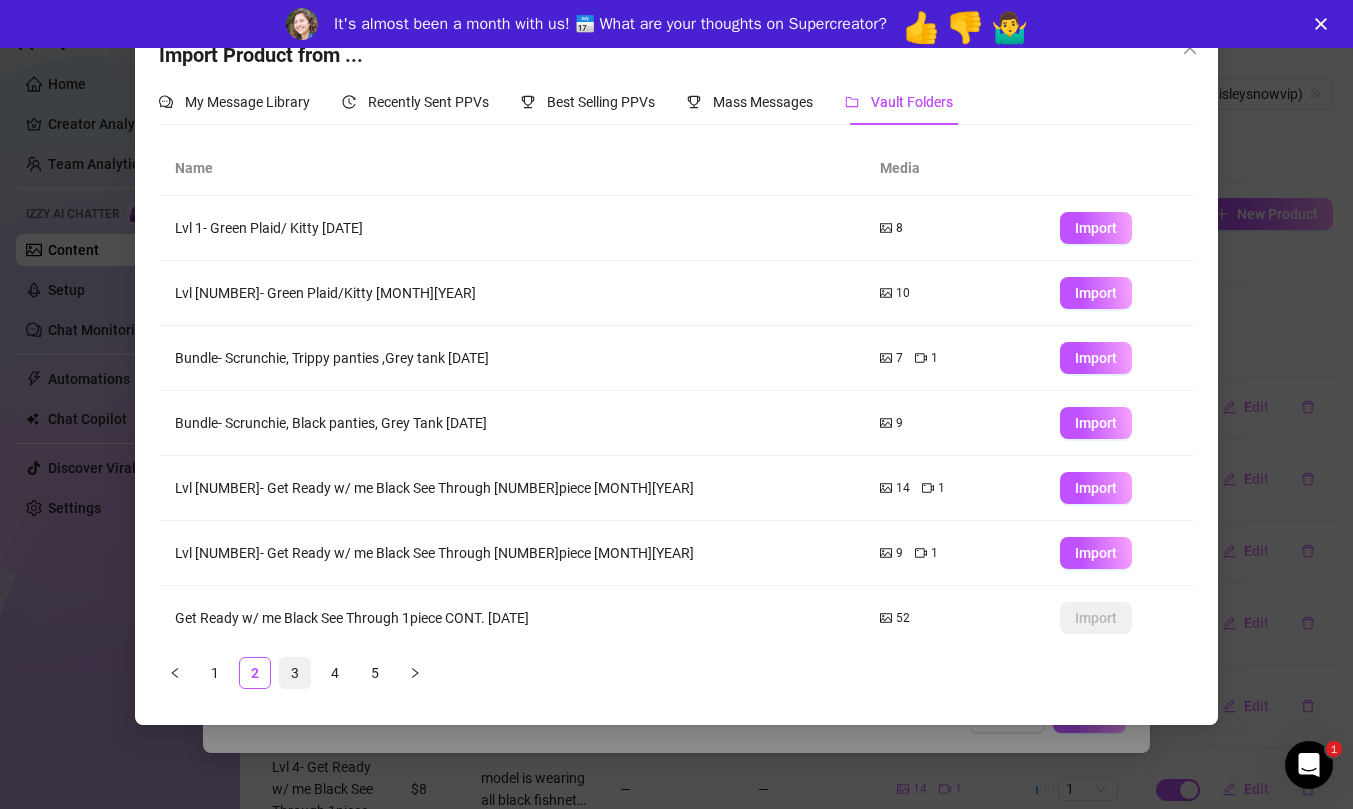 click on "3" at bounding box center (295, 673) 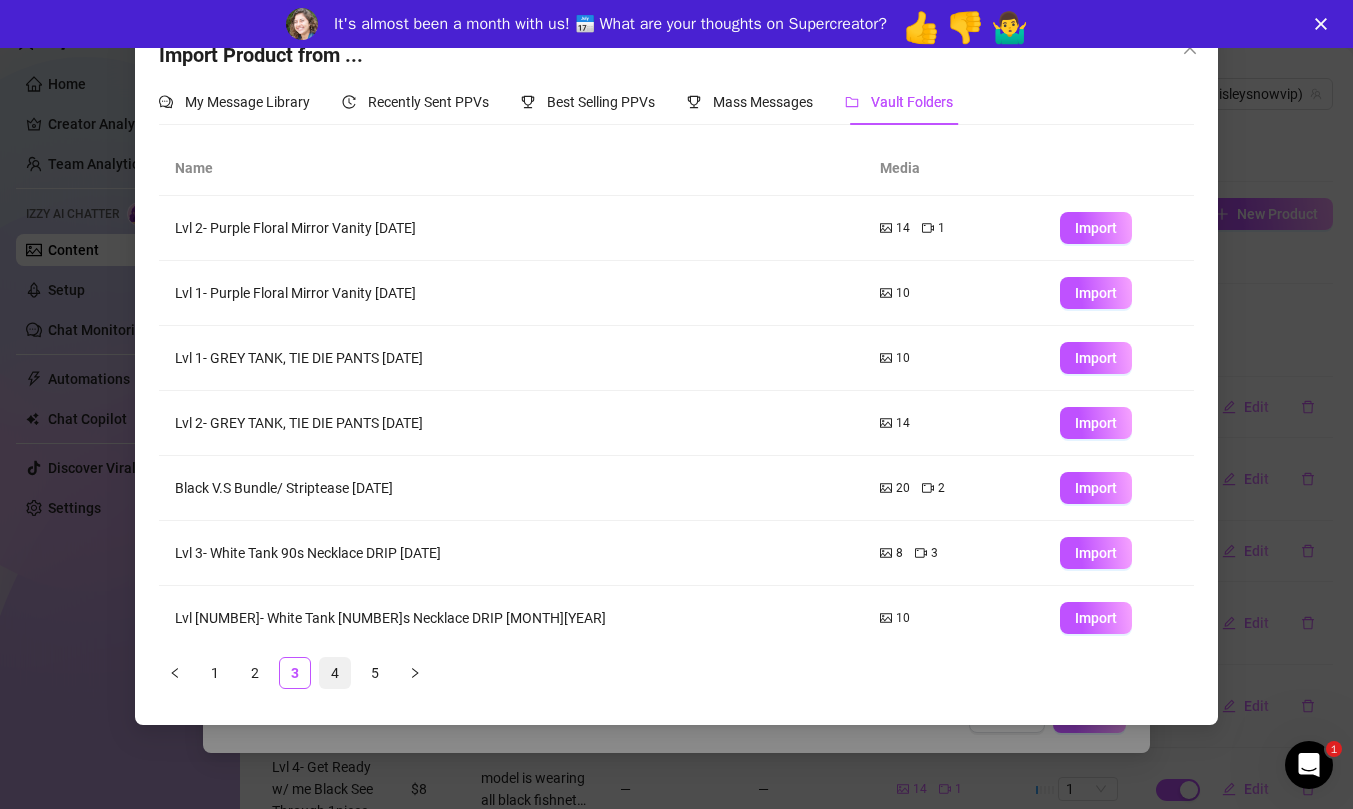 click on "4" at bounding box center (335, 673) 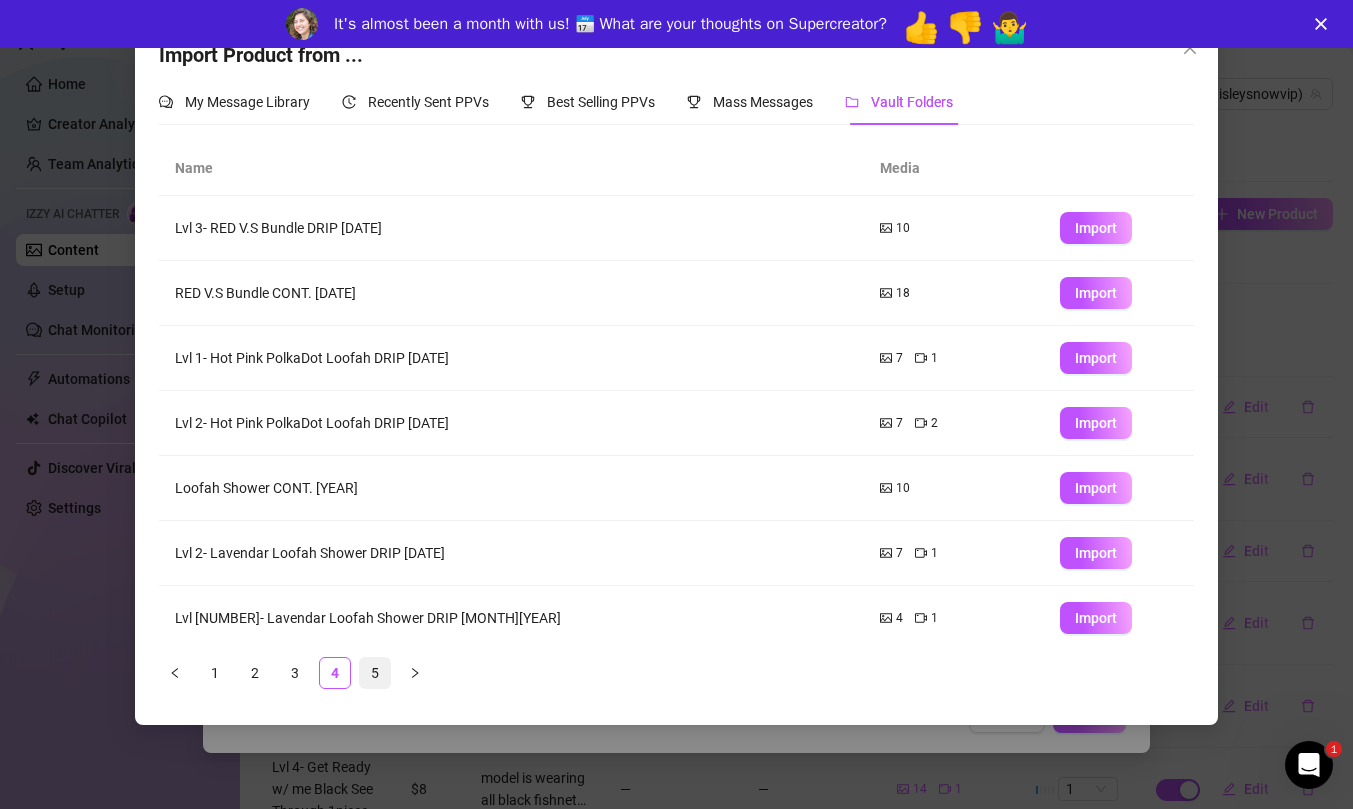 click on "5" at bounding box center (375, 673) 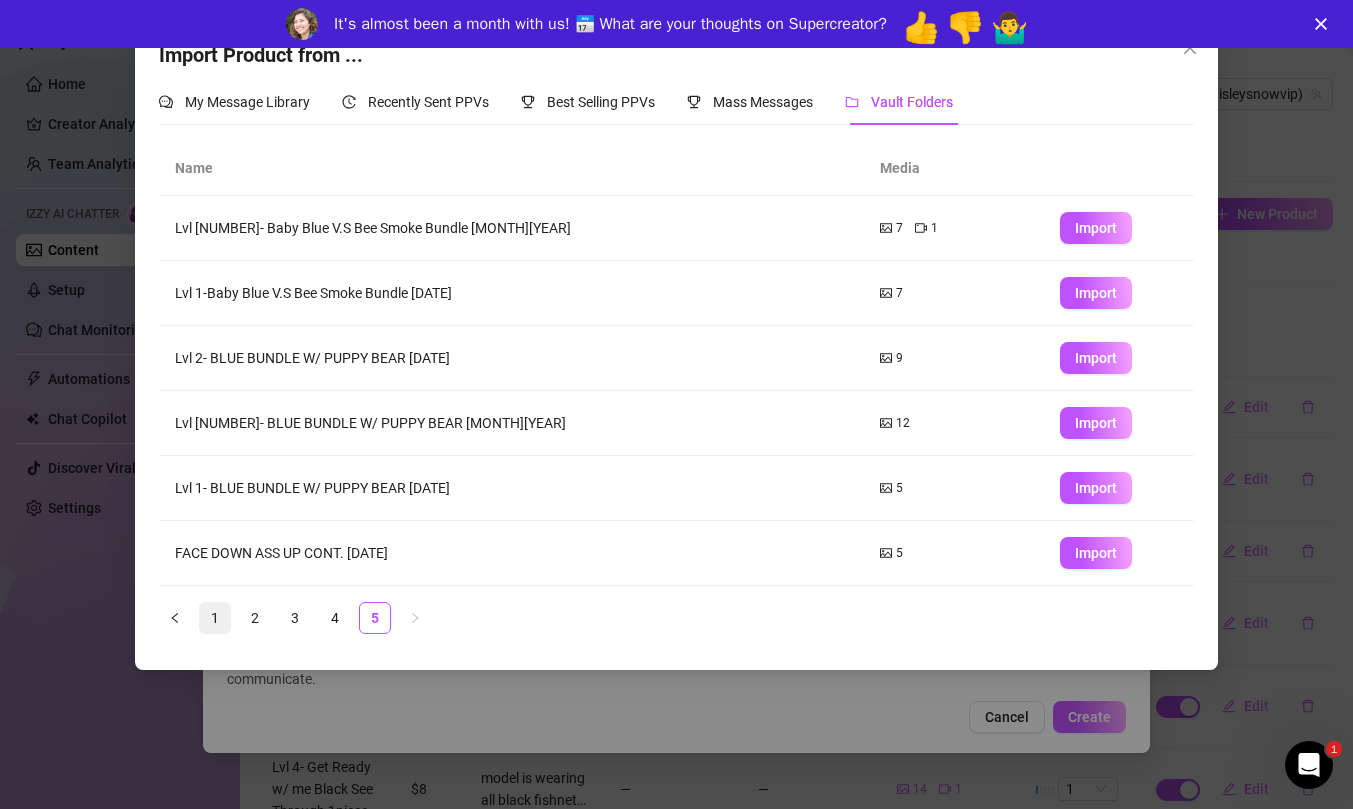 click on "1" at bounding box center (215, 618) 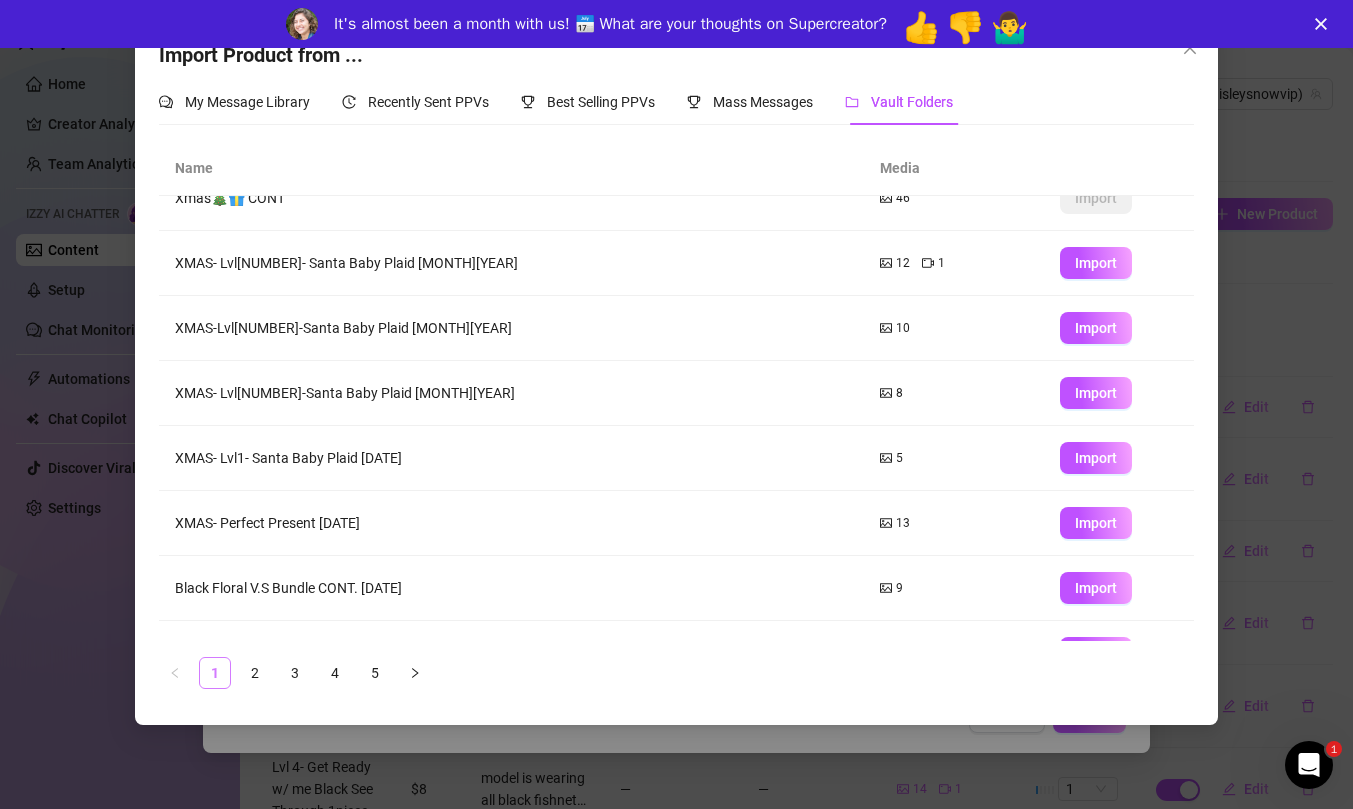 scroll, scrollTop: 0, scrollLeft: 0, axis: both 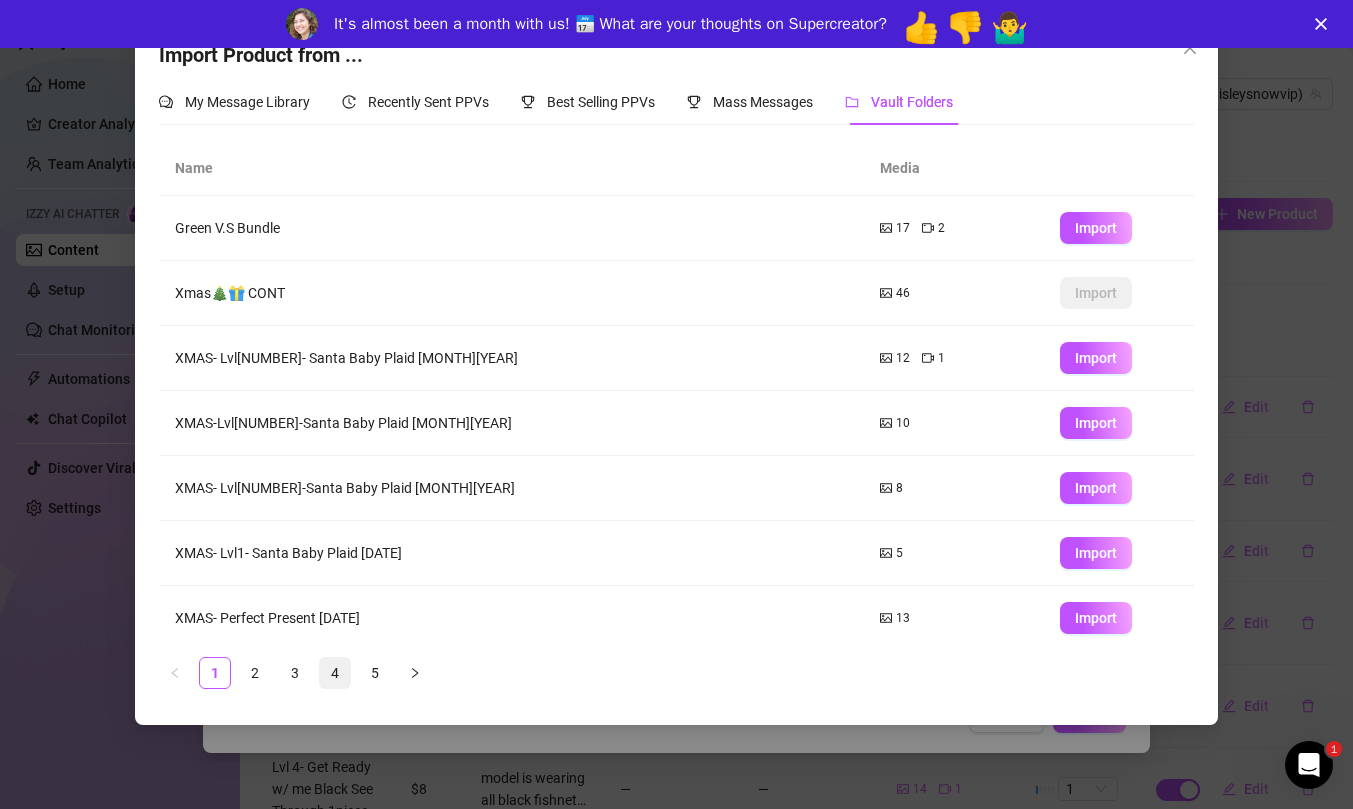click on "4" at bounding box center (335, 673) 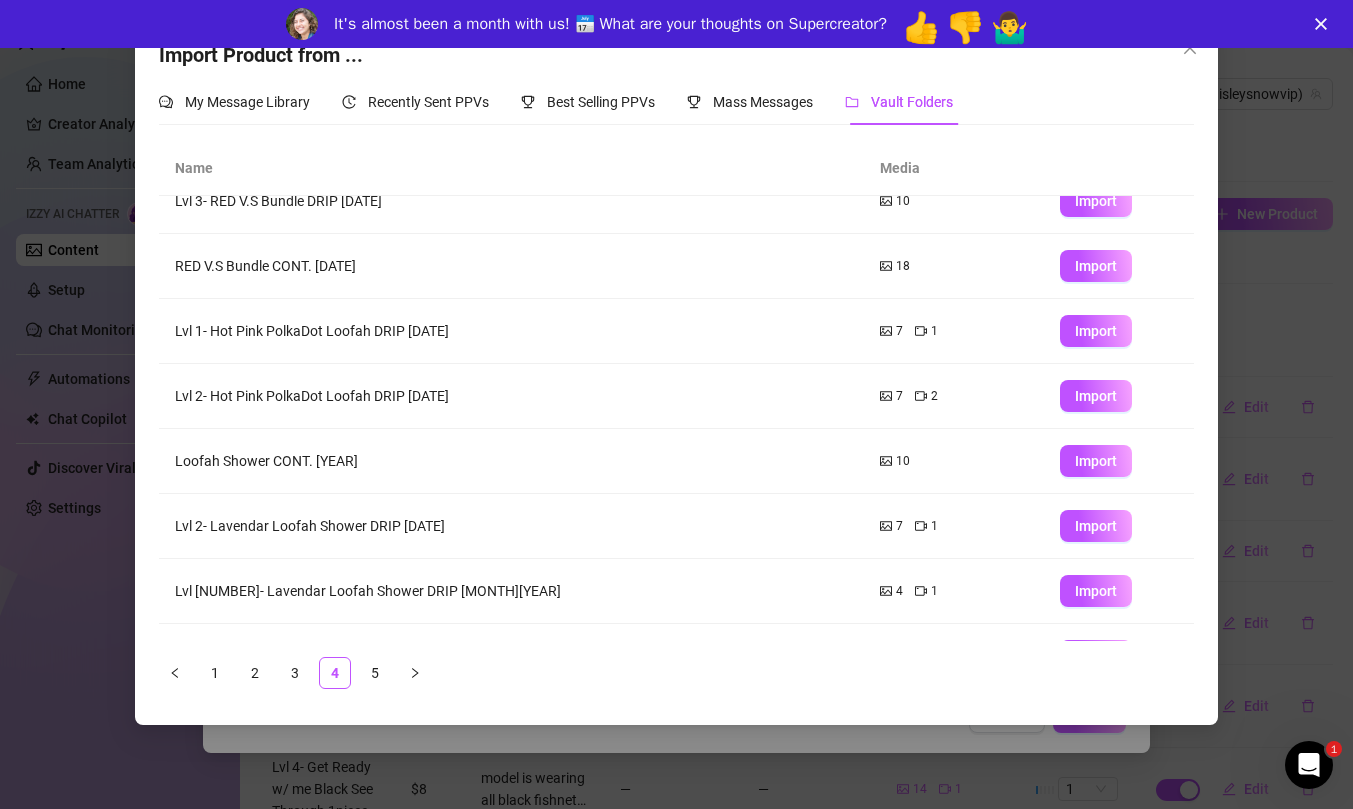 scroll, scrollTop: 0, scrollLeft: 0, axis: both 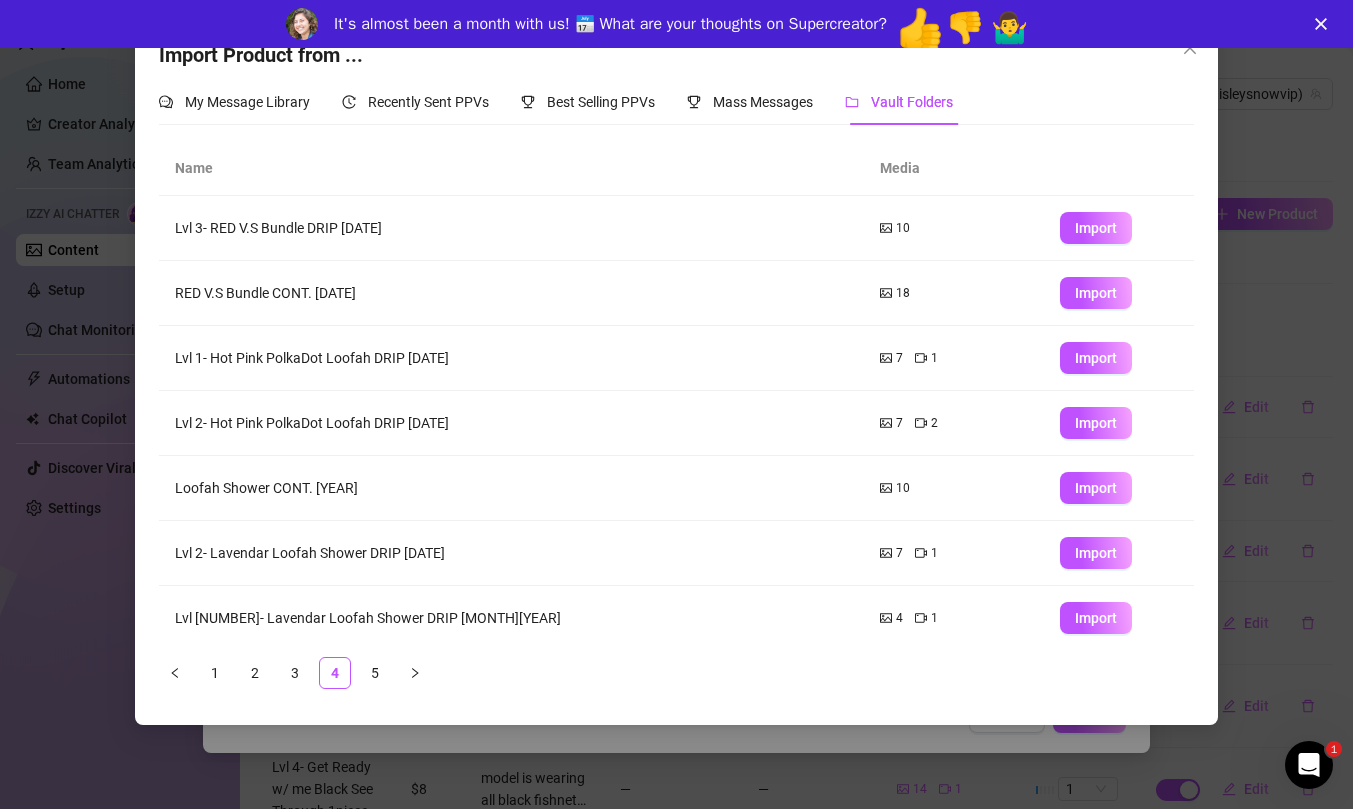 click on "👍" at bounding box center [920, 30] 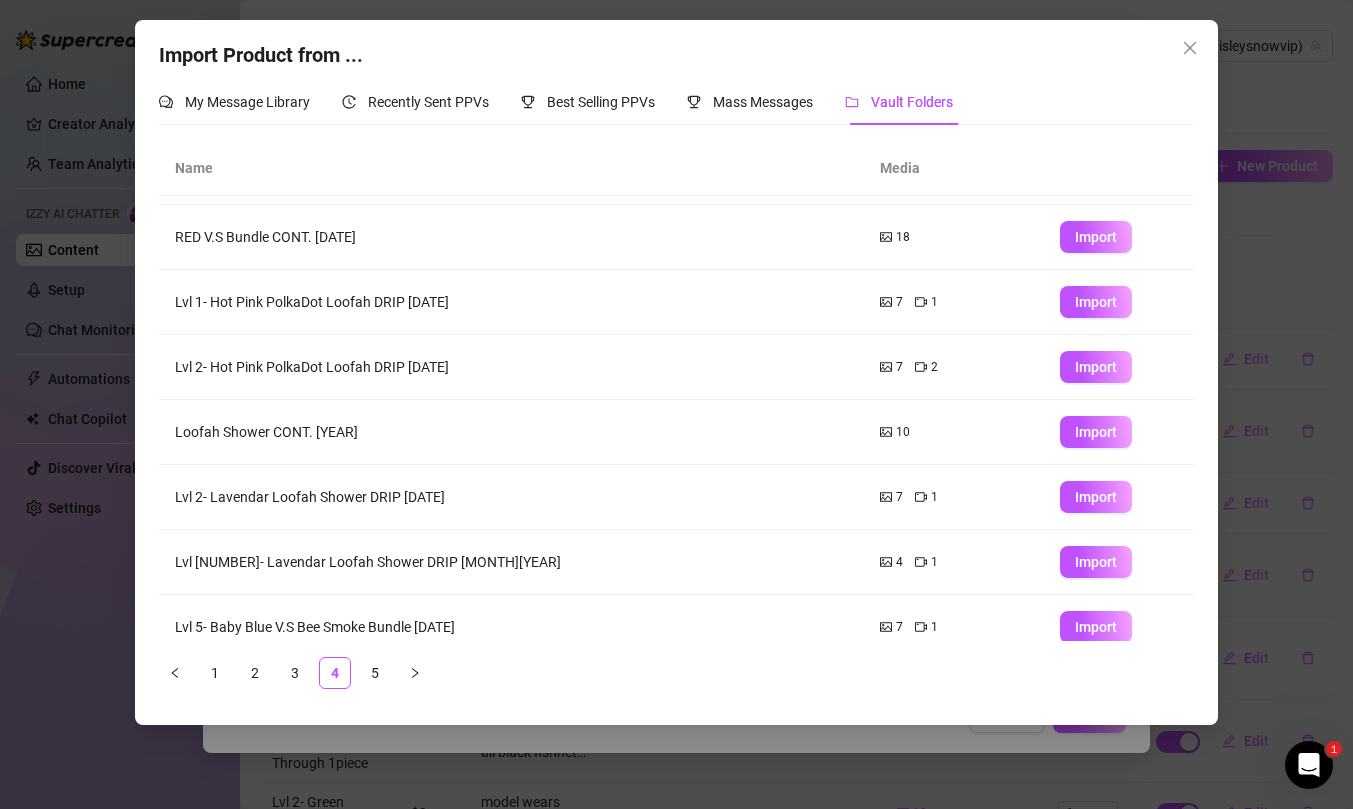 scroll, scrollTop: 0, scrollLeft: 0, axis: both 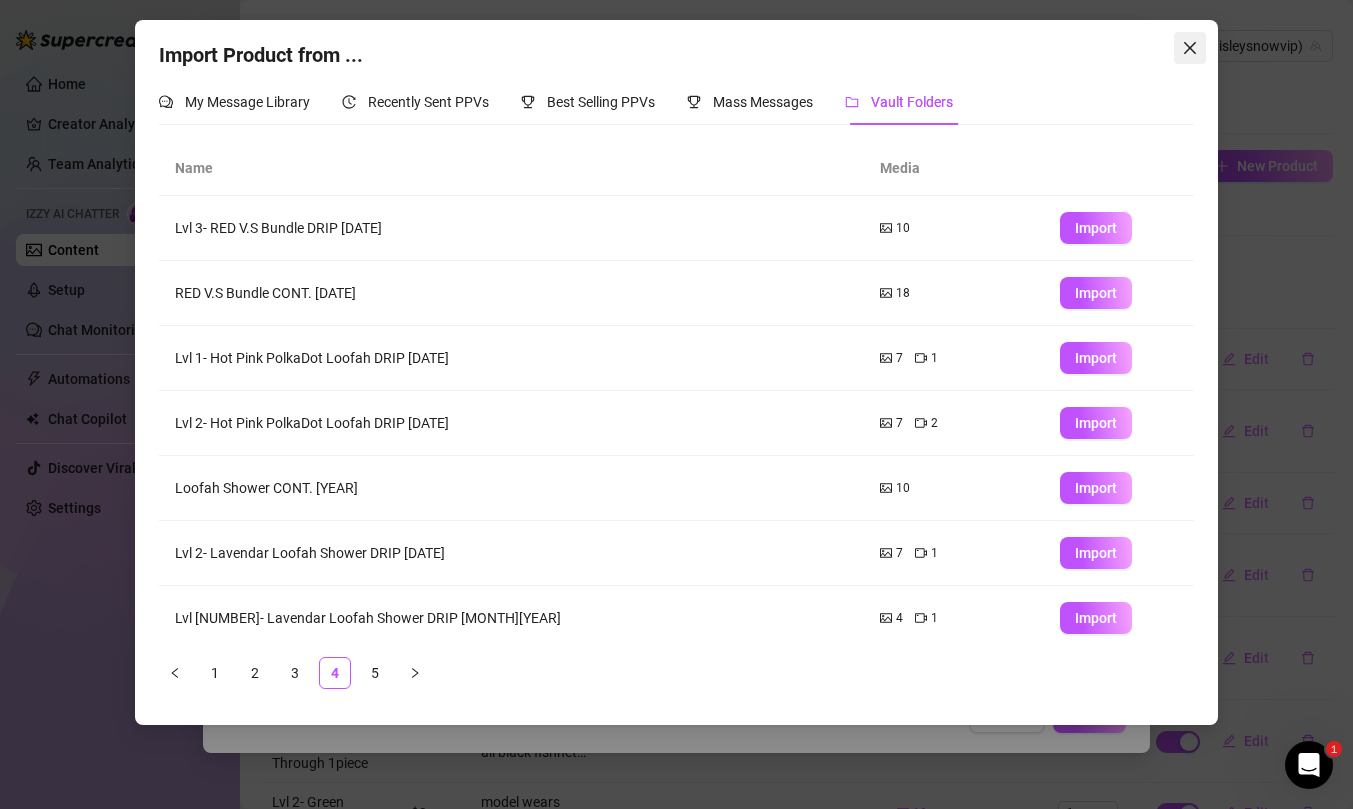 click 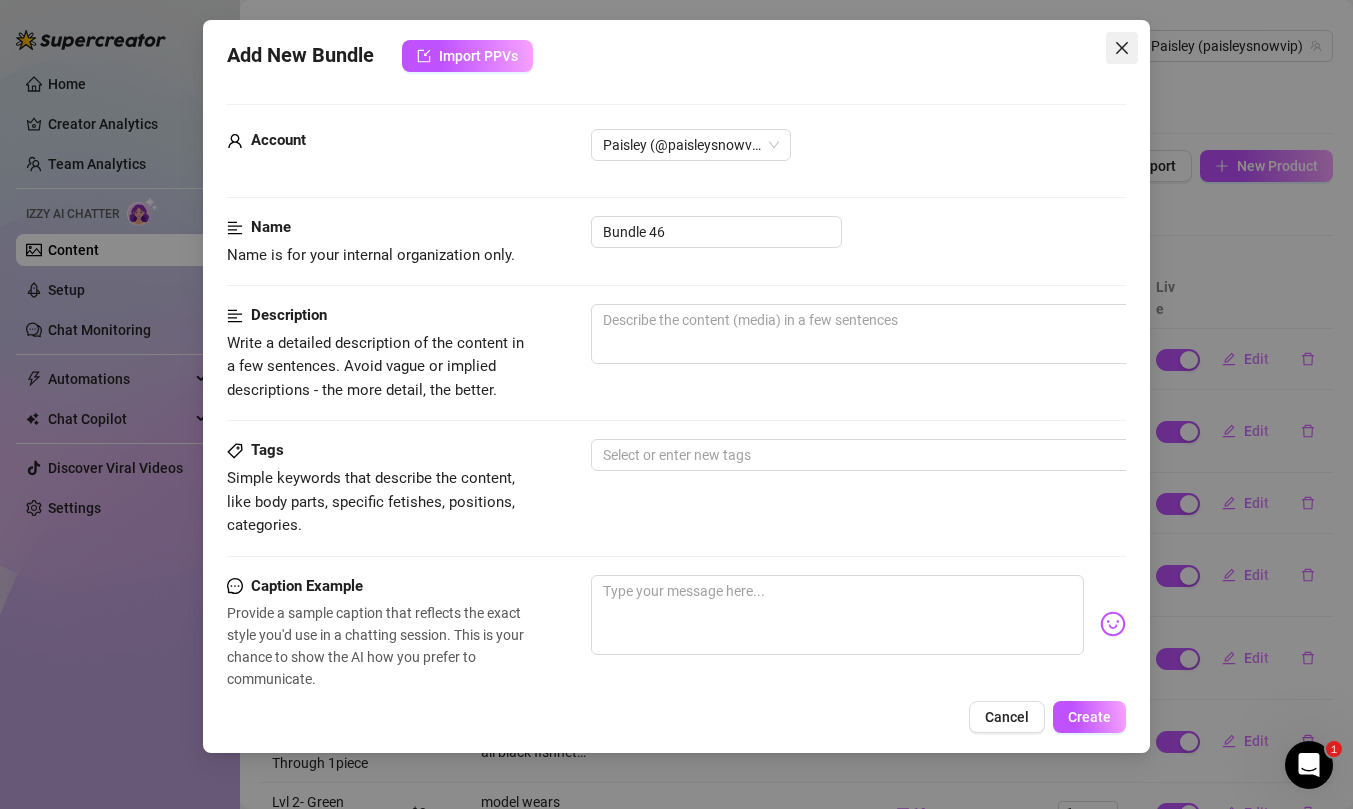 click 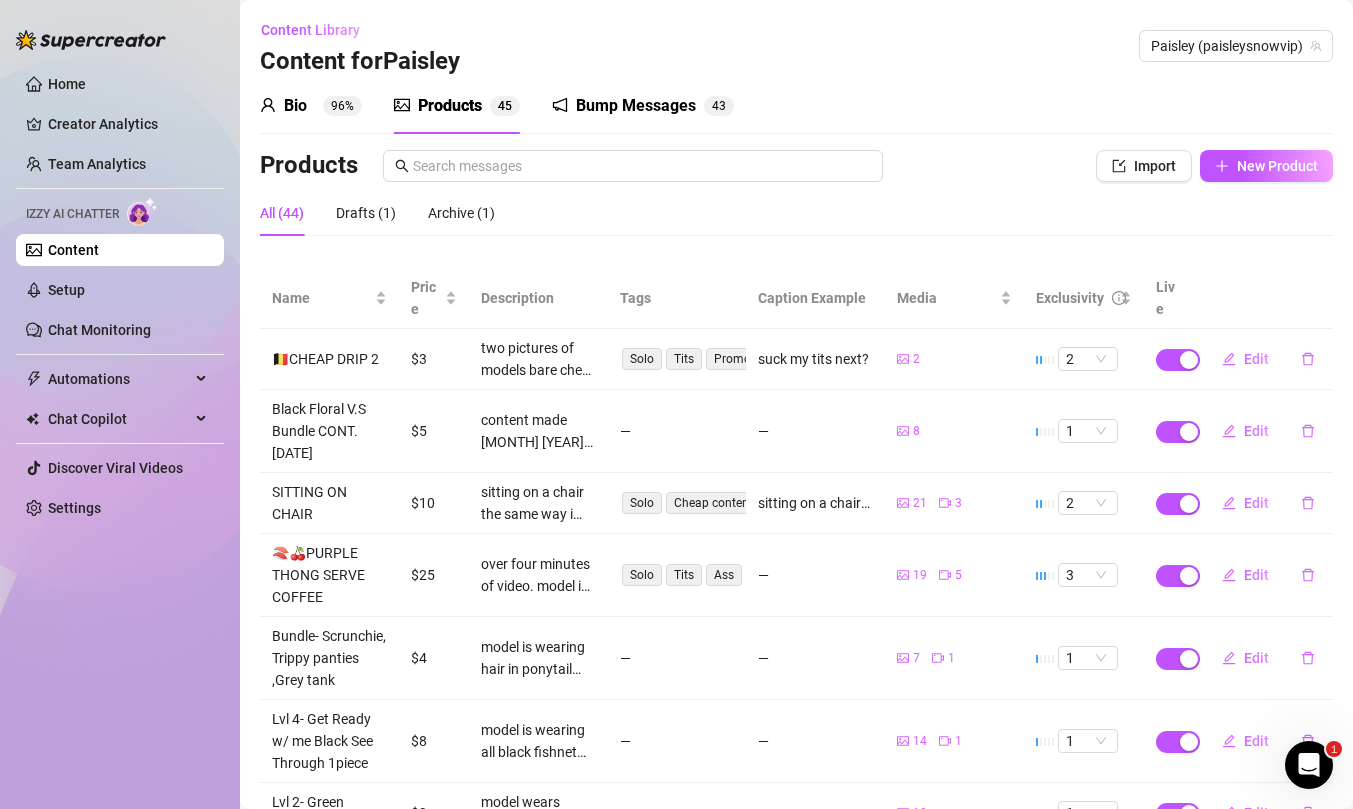 click on "Bio   [NUMBER]% Products [NUMBER] [NUMBER] Bump Messages [NUMBER] [NUMBER]" at bounding box center [796, 106] 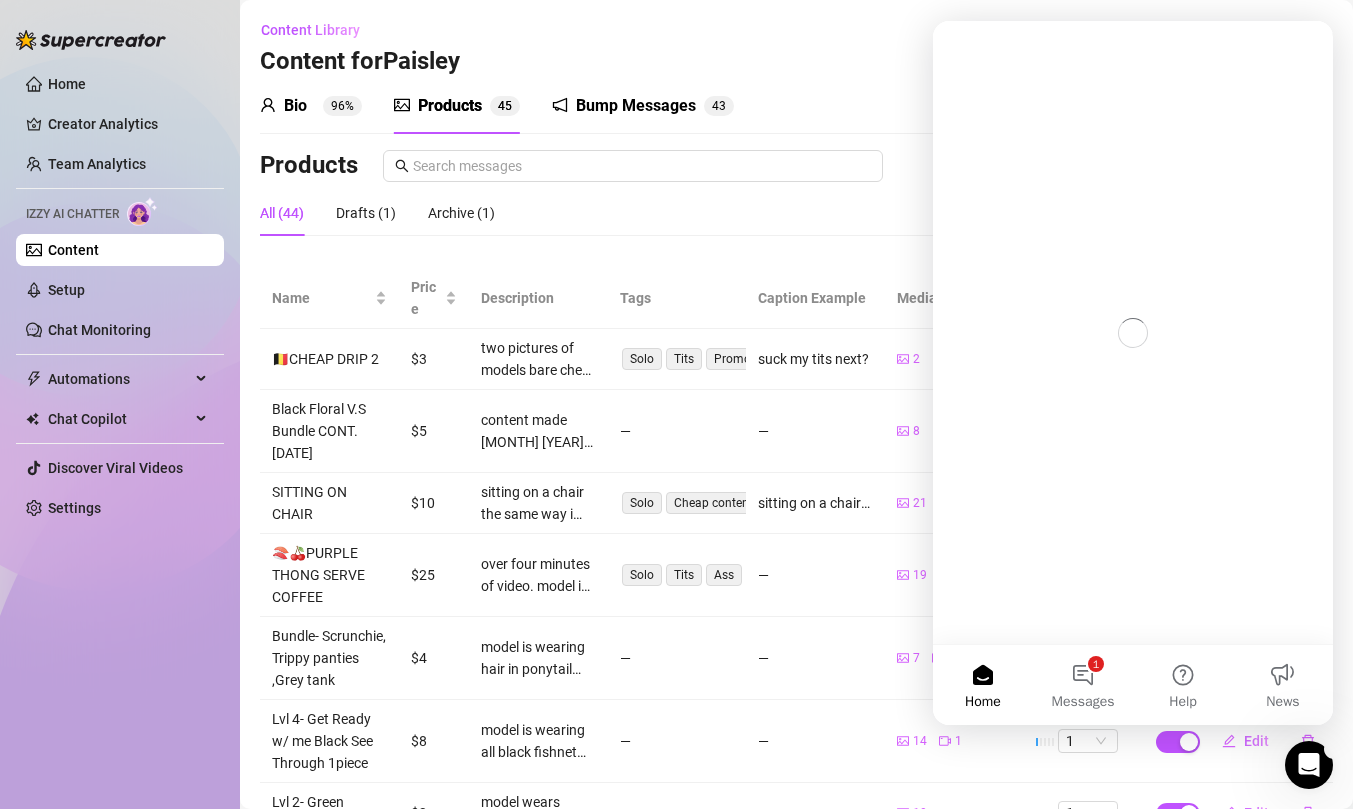 scroll, scrollTop: 0, scrollLeft: 0, axis: both 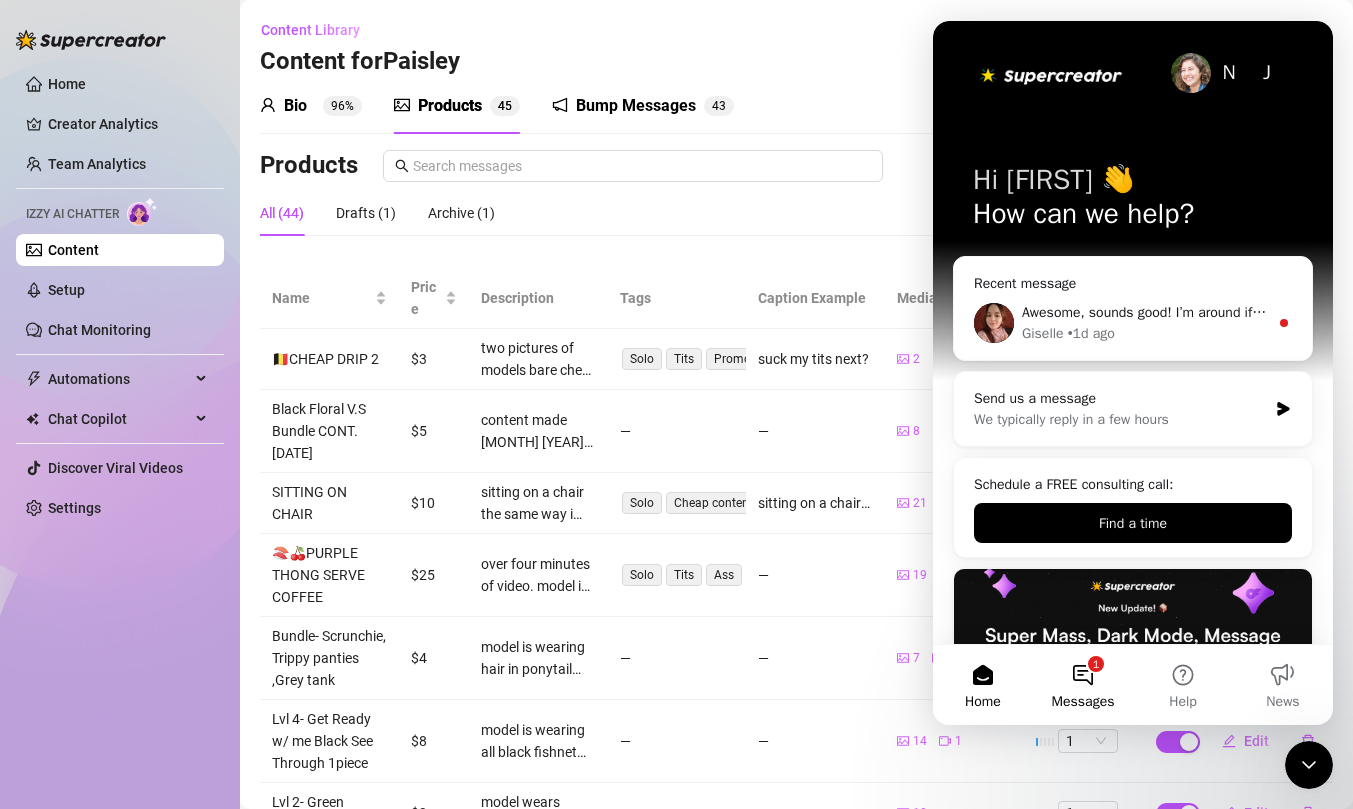 click on "1 Messages" at bounding box center (1083, 685) 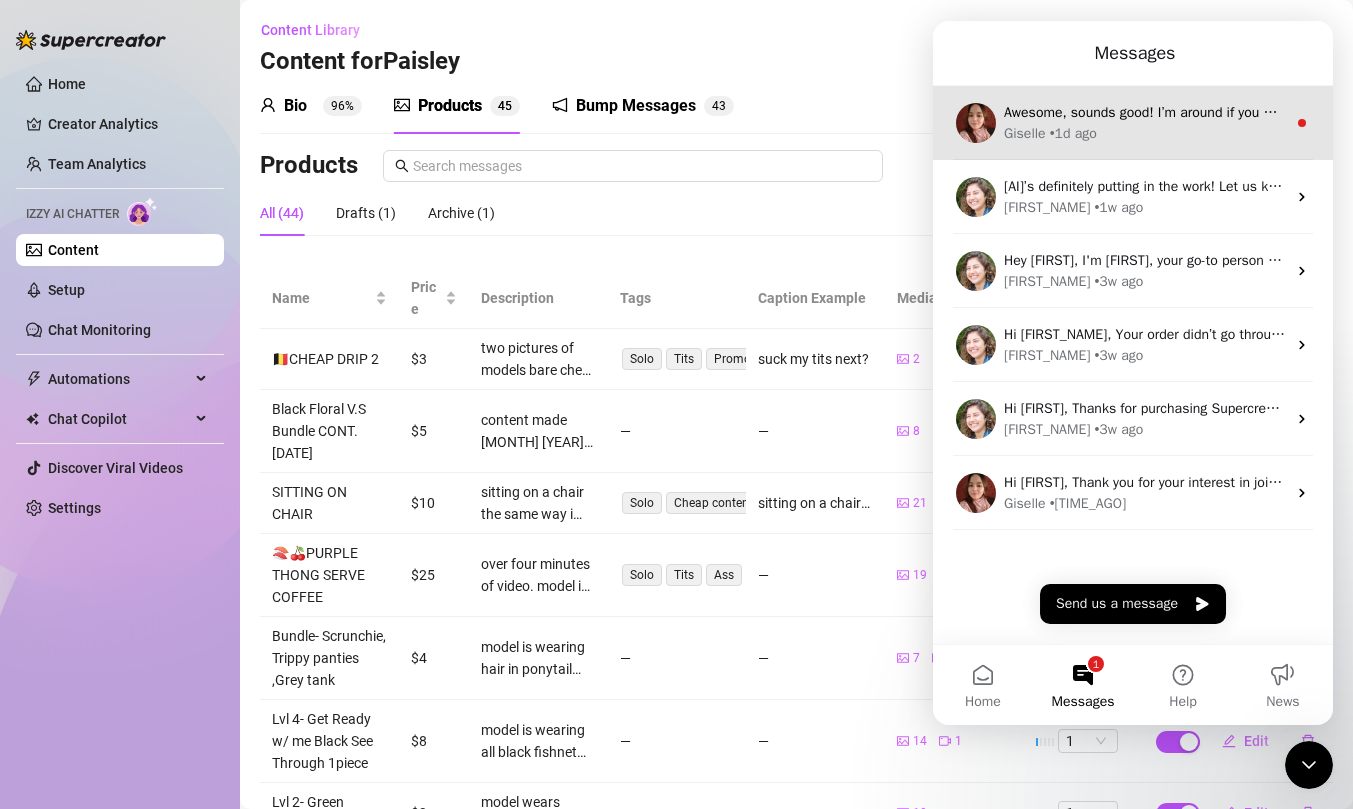 click on "[FIRST] •  1d ago" at bounding box center (1145, 133) 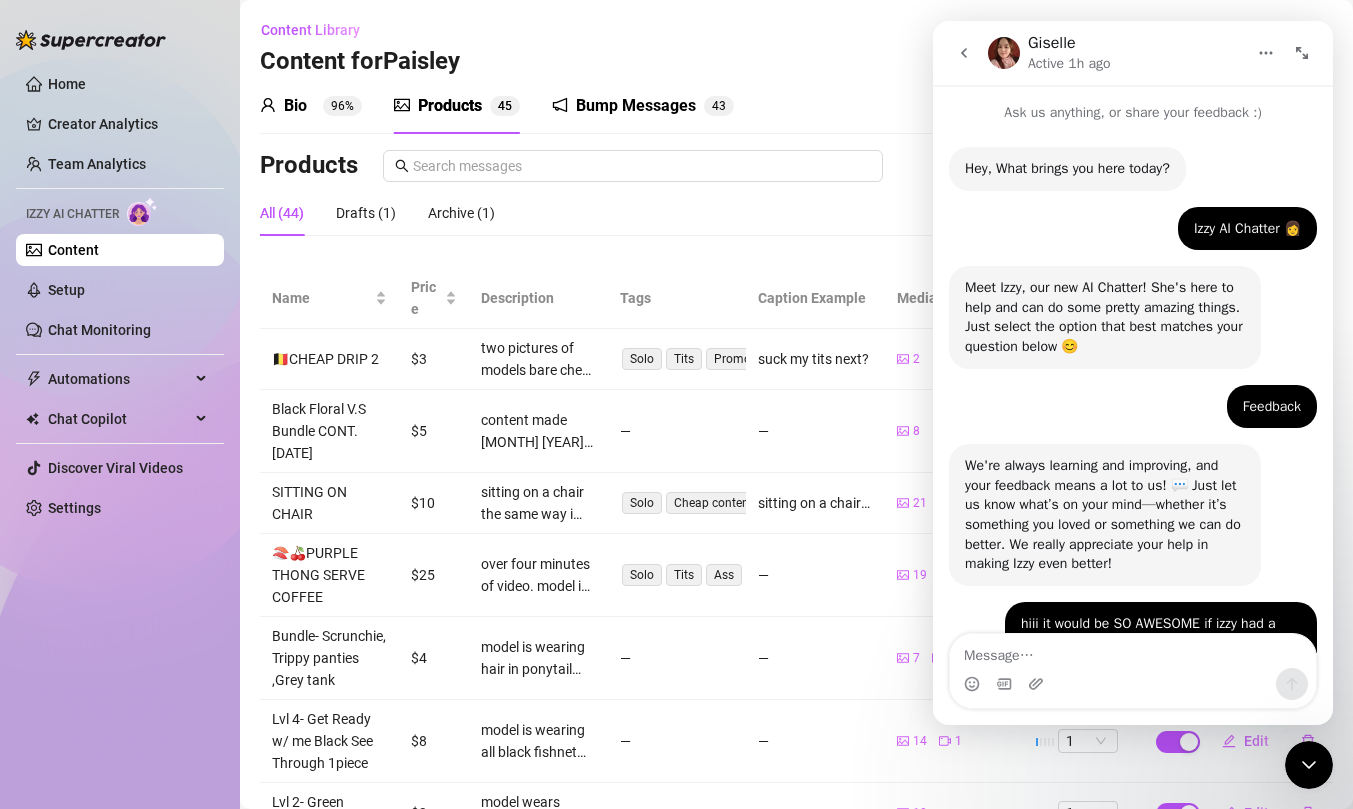 scroll, scrollTop: 3, scrollLeft: 0, axis: vertical 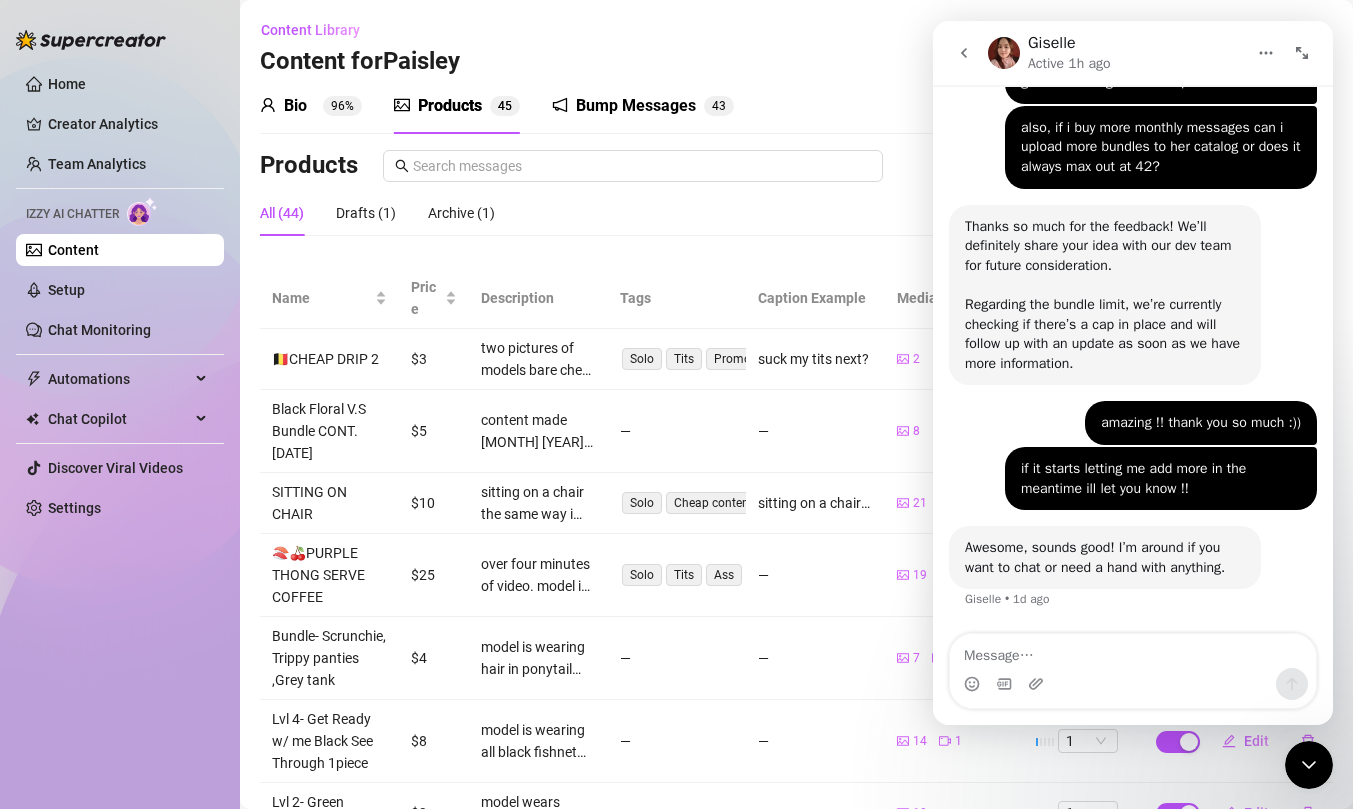 click at bounding box center (1133, 684) 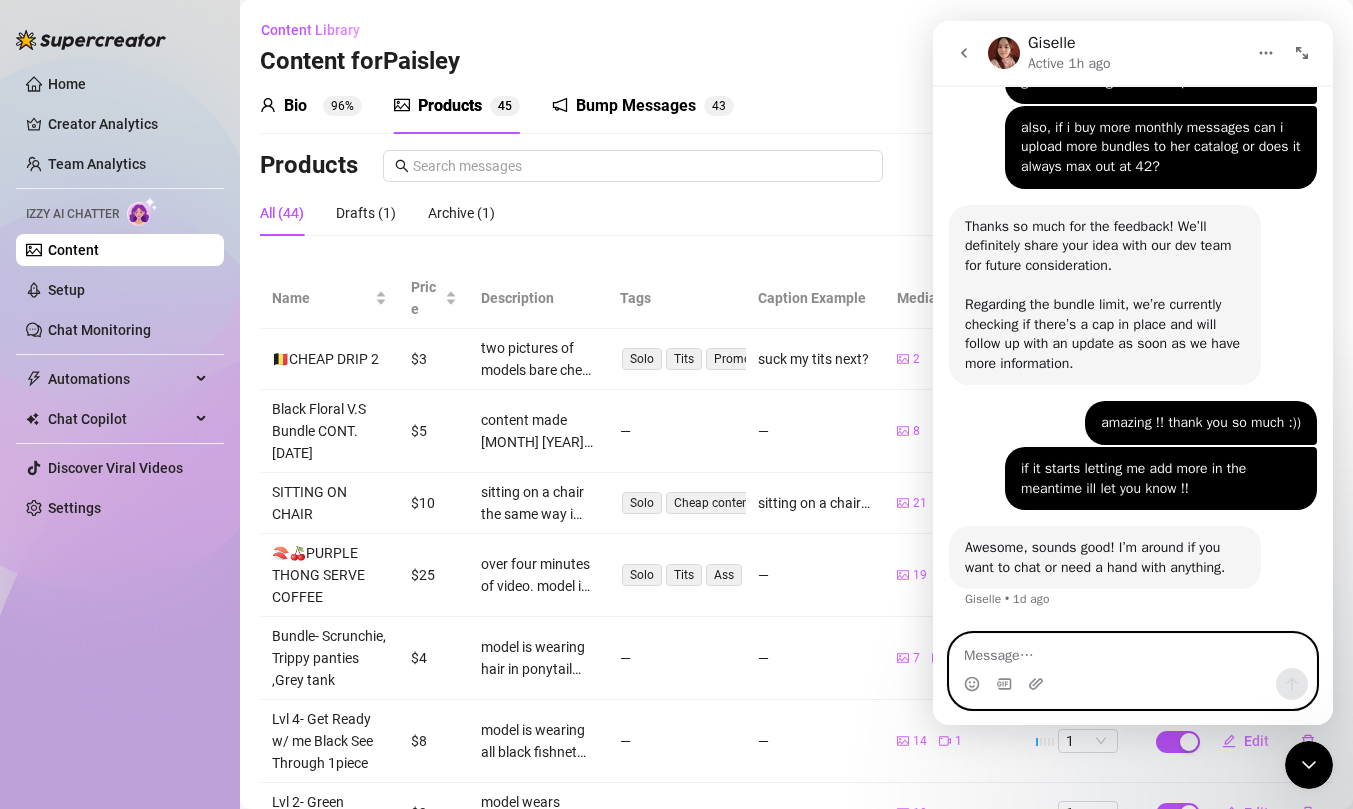 click at bounding box center [1133, 651] 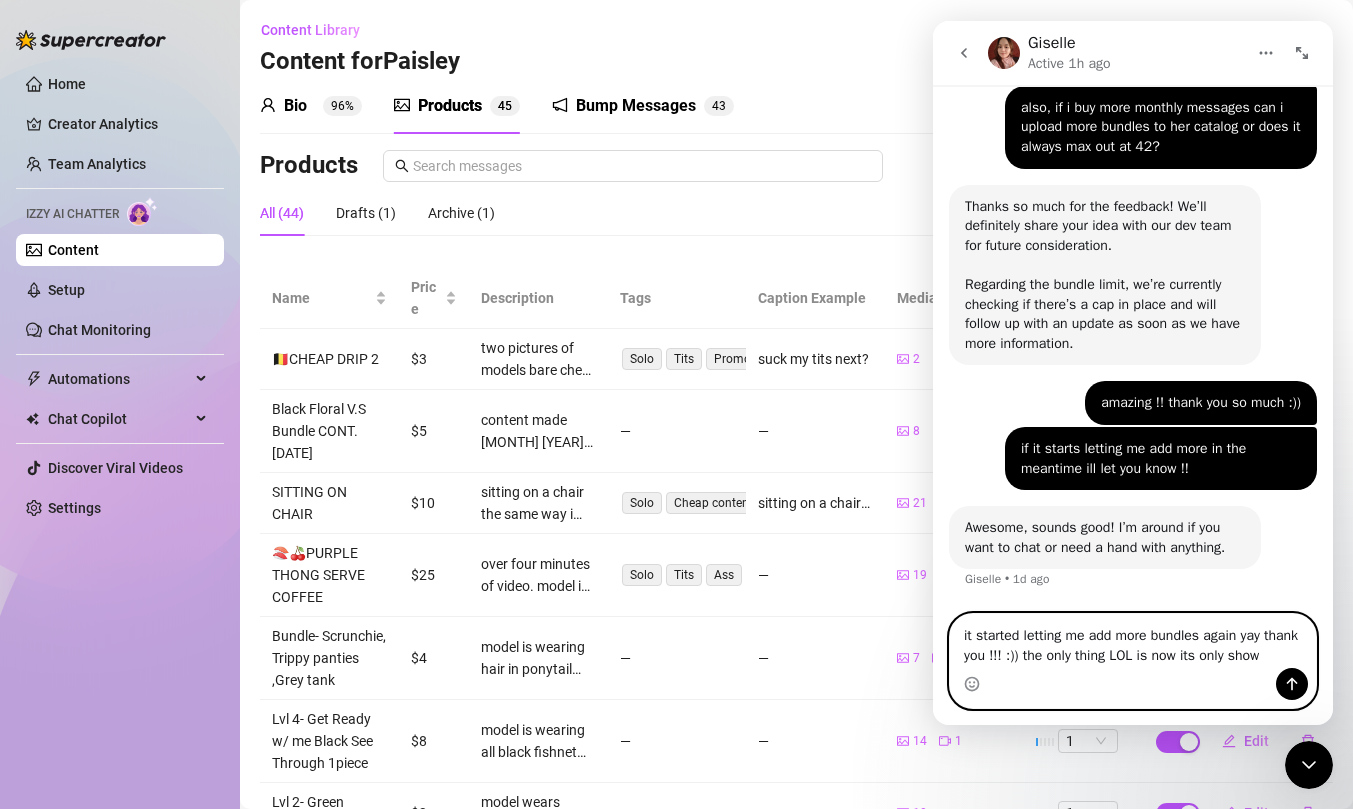 scroll, scrollTop: 716, scrollLeft: 0, axis: vertical 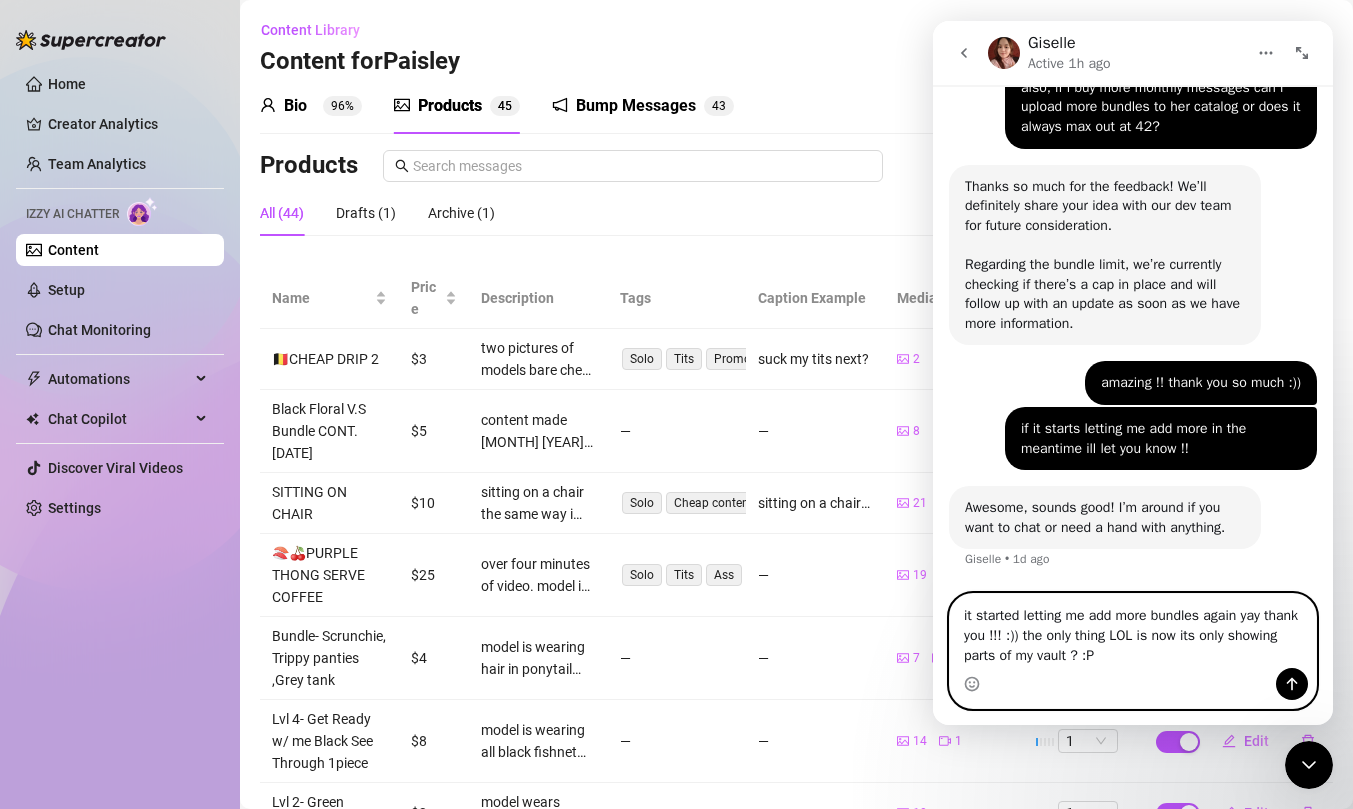 type on "it started letting me add more bundles again yay thank you !!! :)) the only thing LOL is now its only showing parts of my vault ? :P" 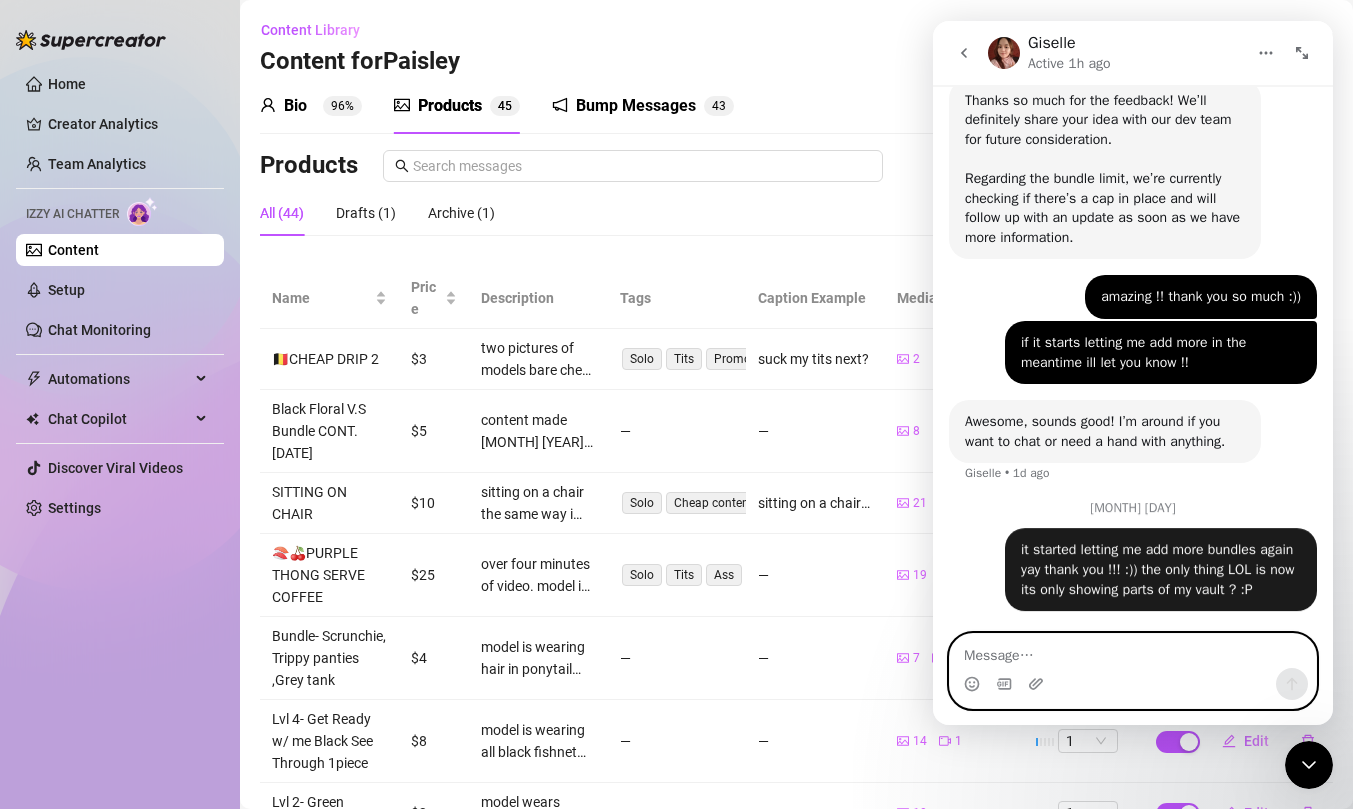 scroll, scrollTop: 848, scrollLeft: 0, axis: vertical 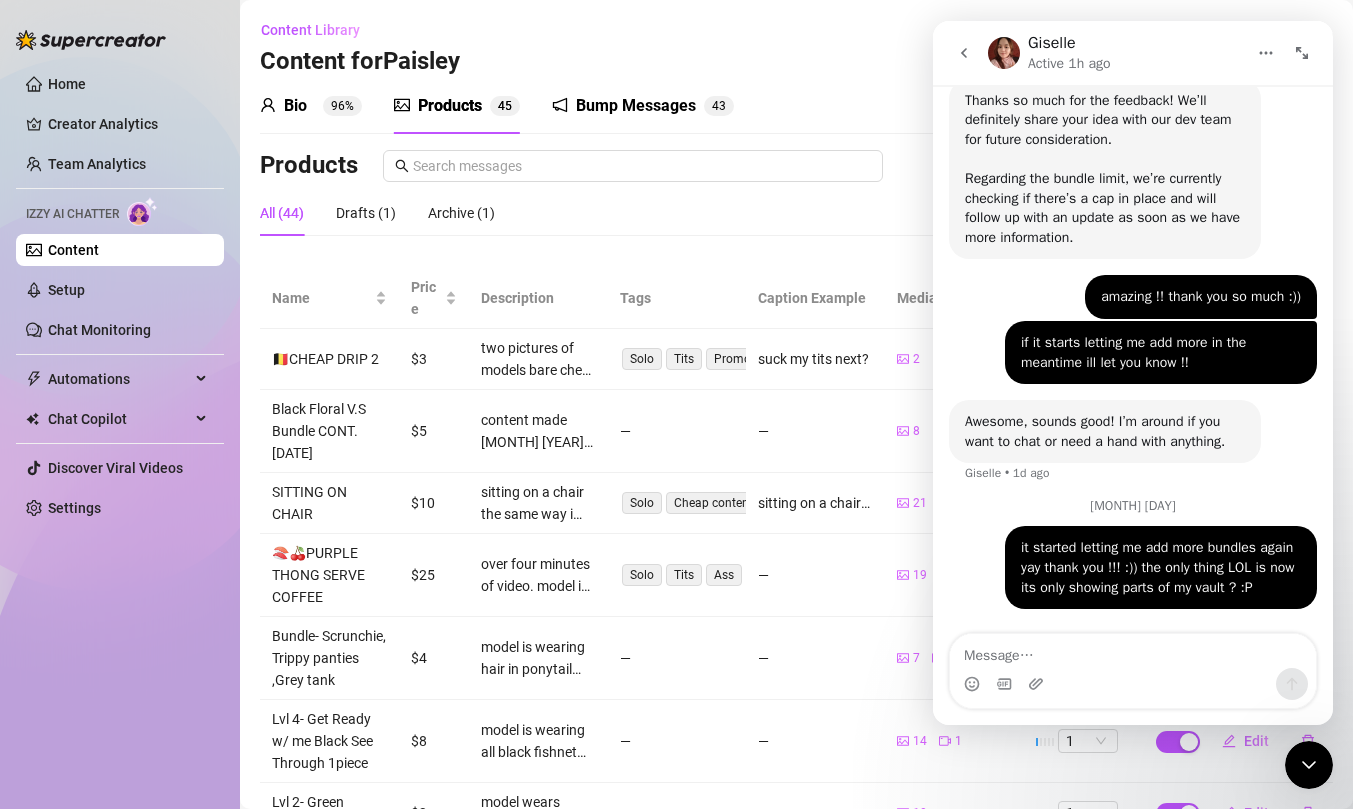 click at bounding box center [1309, 765] 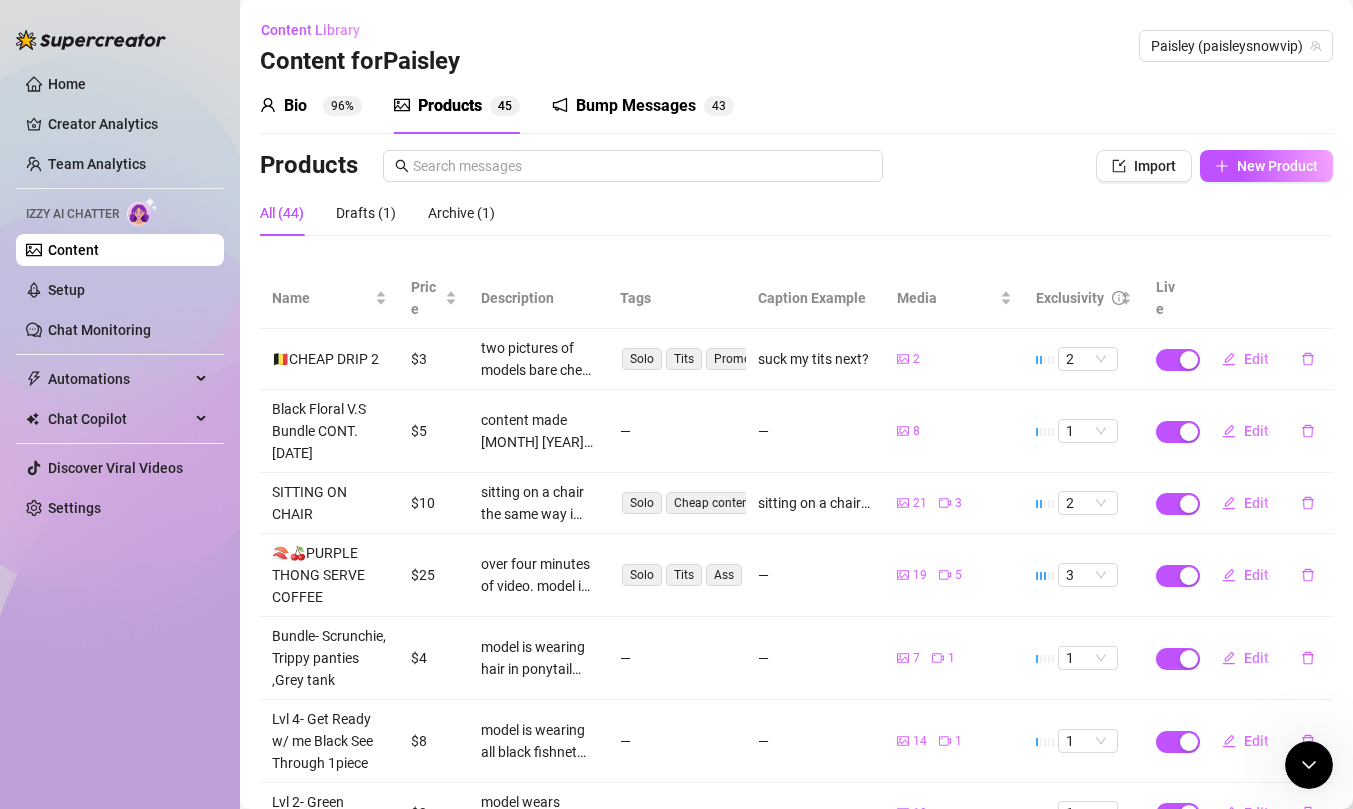 scroll, scrollTop: 0, scrollLeft: 0, axis: both 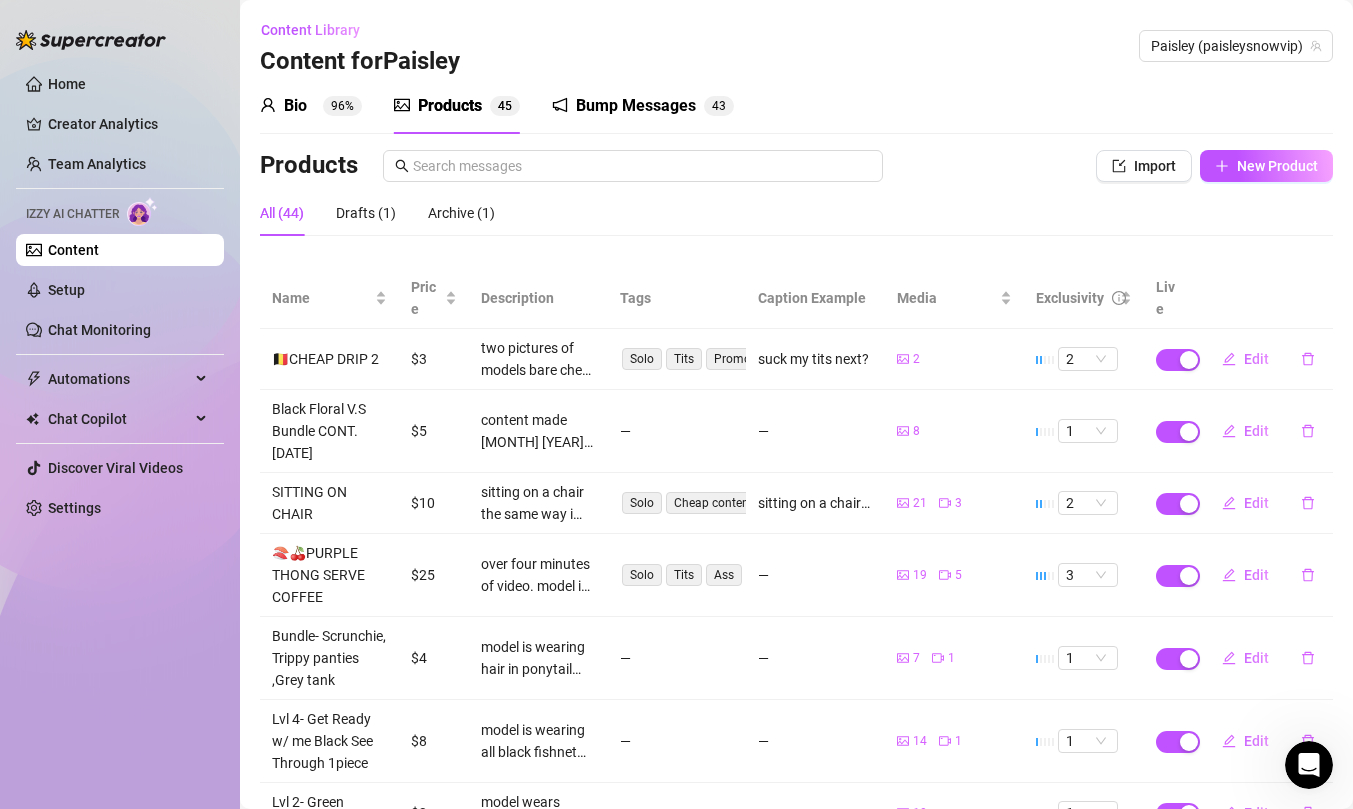 click on "All (44) Drafts (1) Archive (1)" at bounding box center (796, 213) 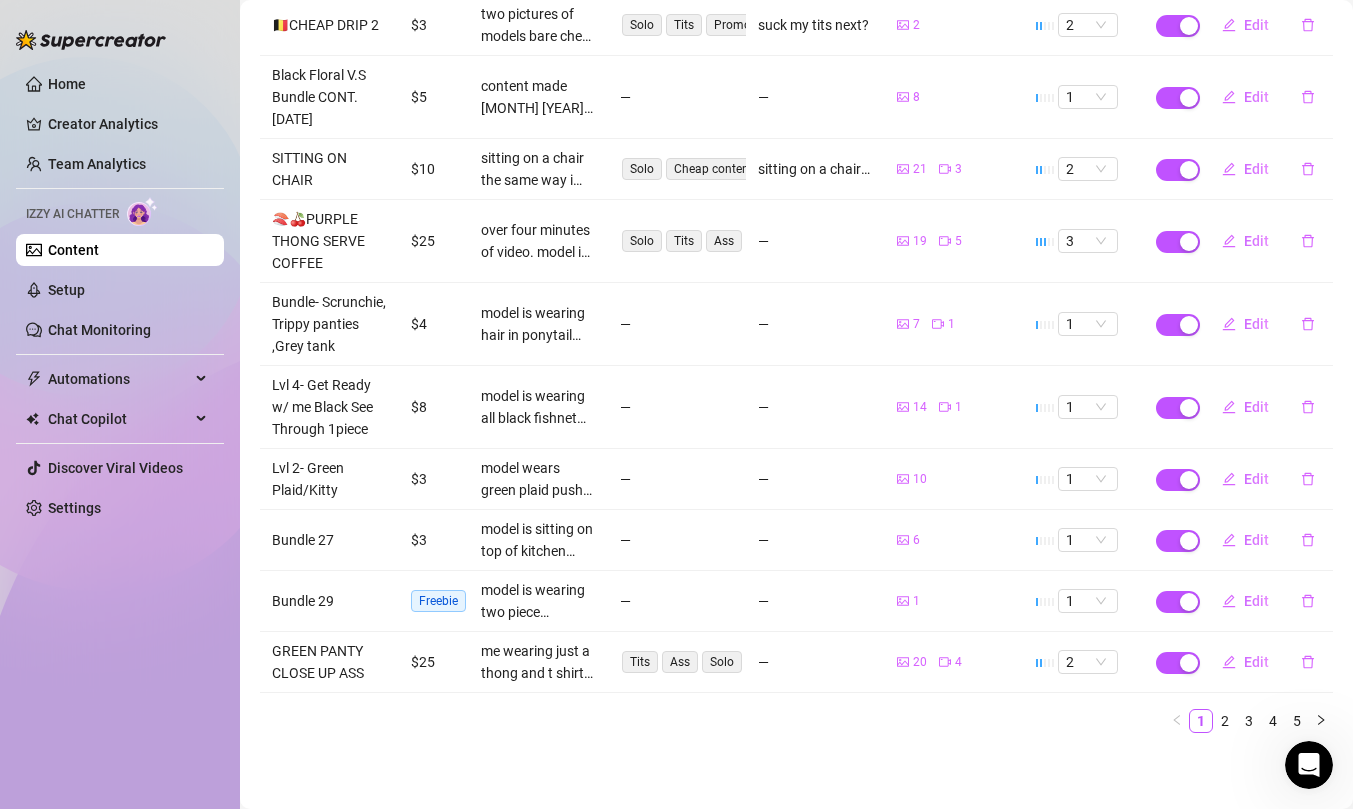 scroll, scrollTop: 0, scrollLeft: 0, axis: both 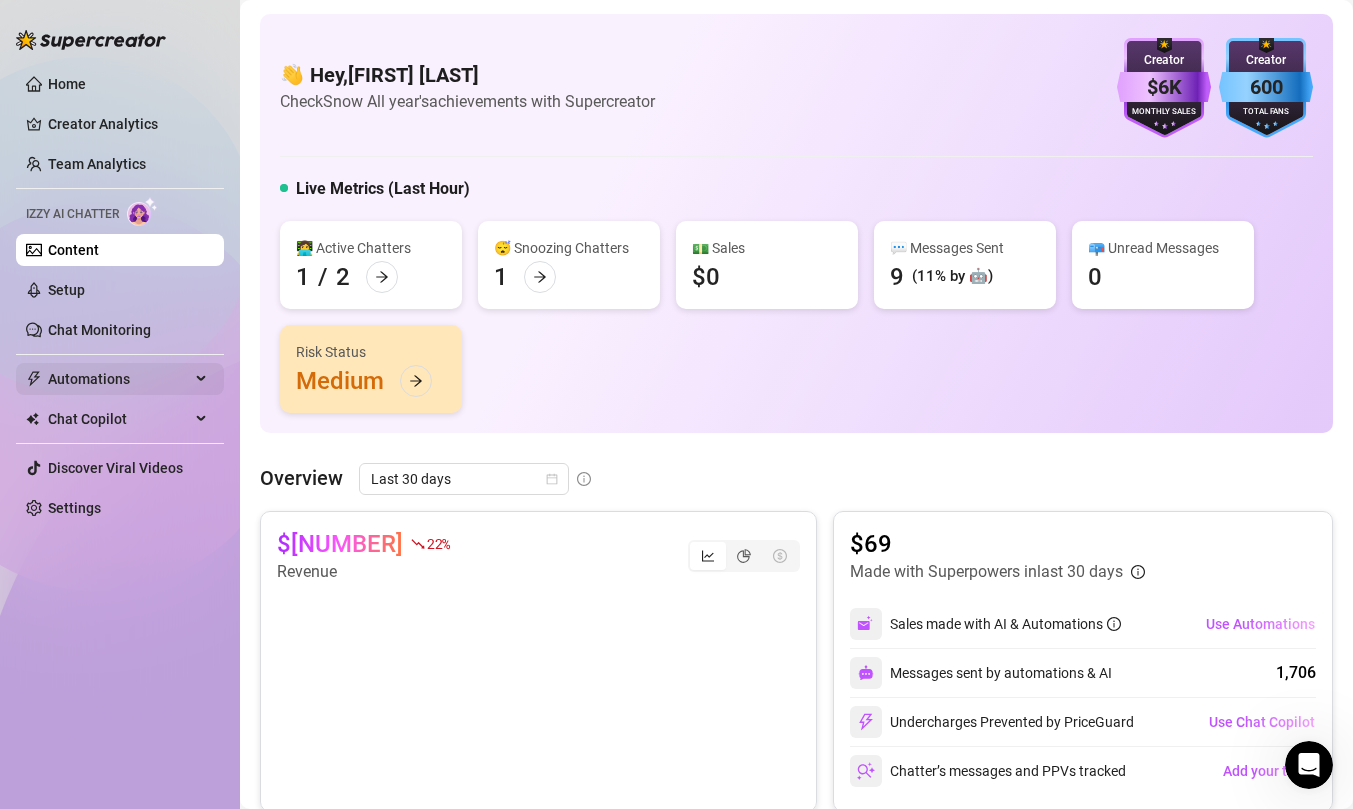 click on "Automations" at bounding box center [119, 379] 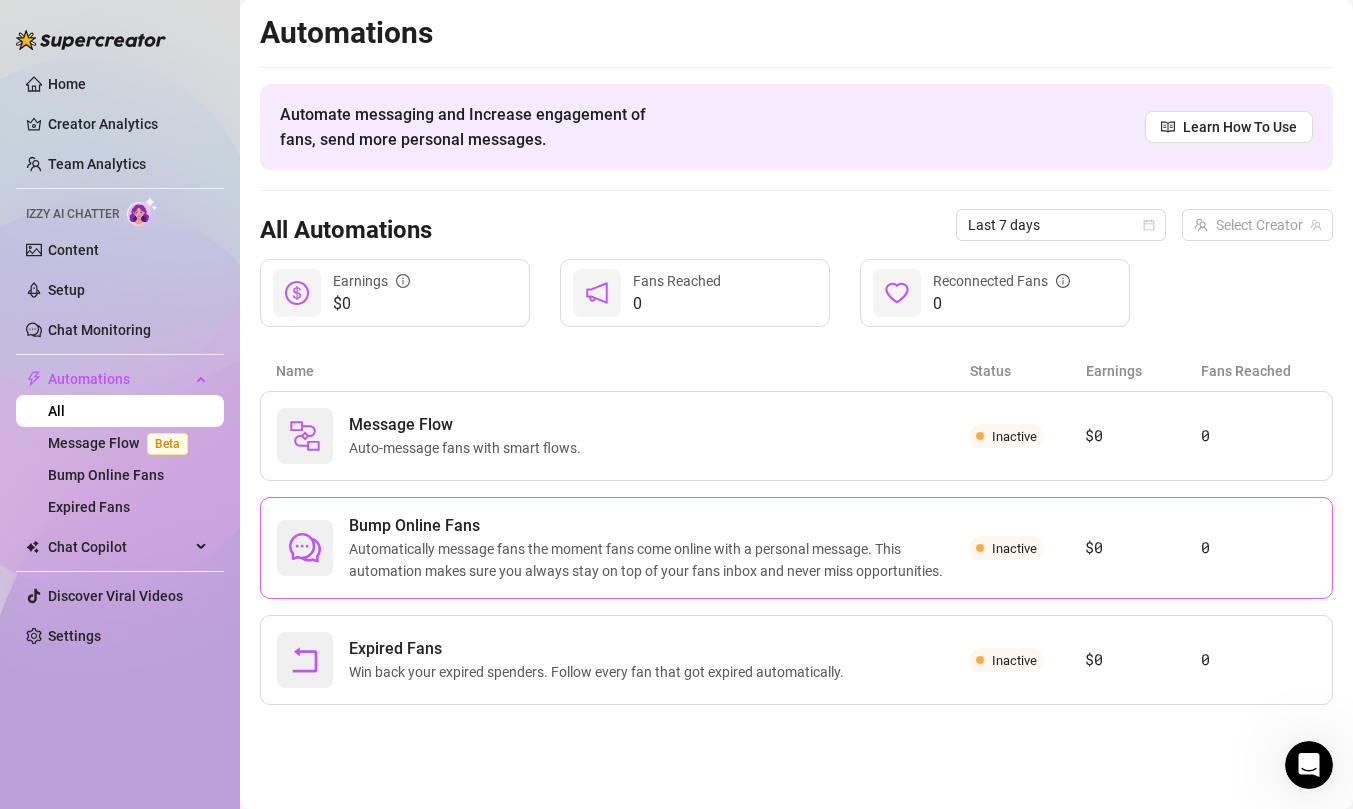 click on "Bump Online Fans" at bounding box center [659, 526] 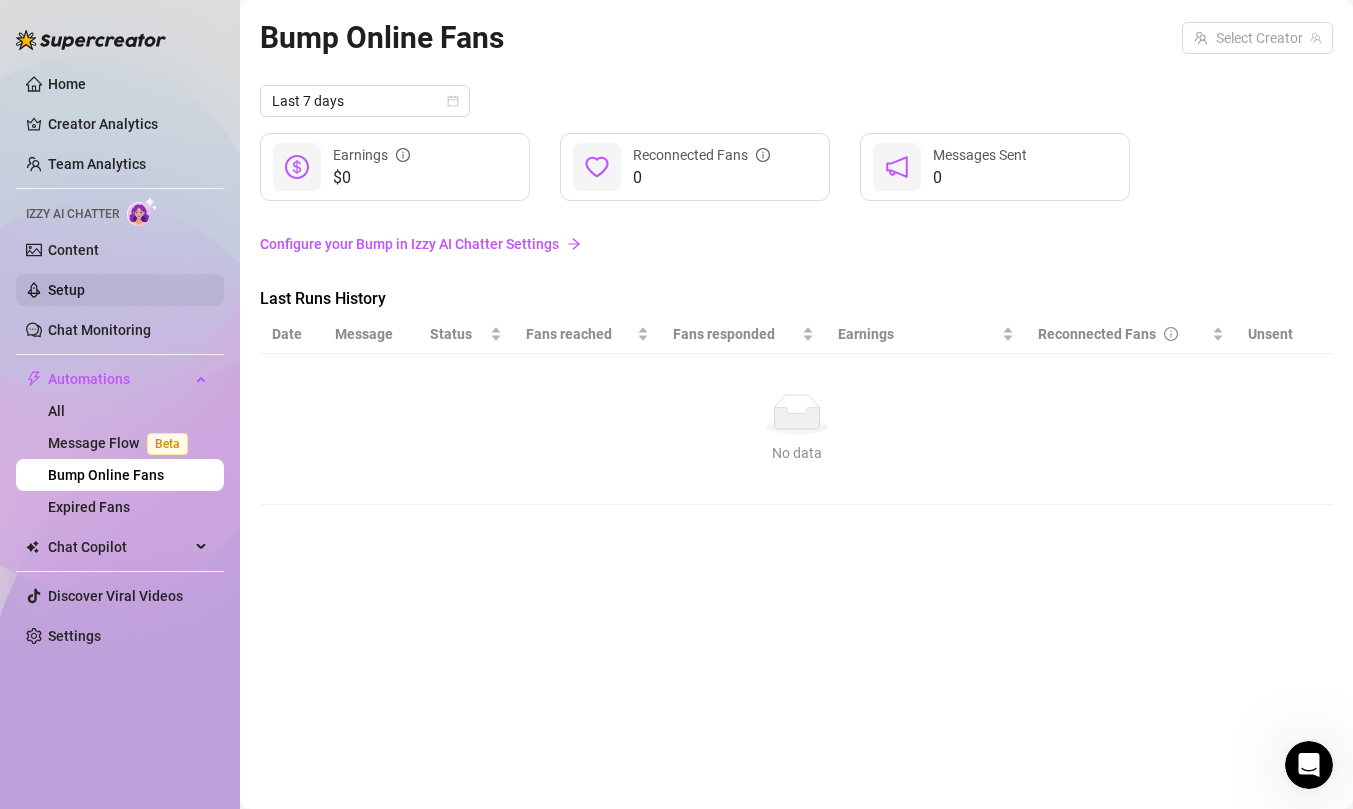 click on "Setup" at bounding box center (66, 290) 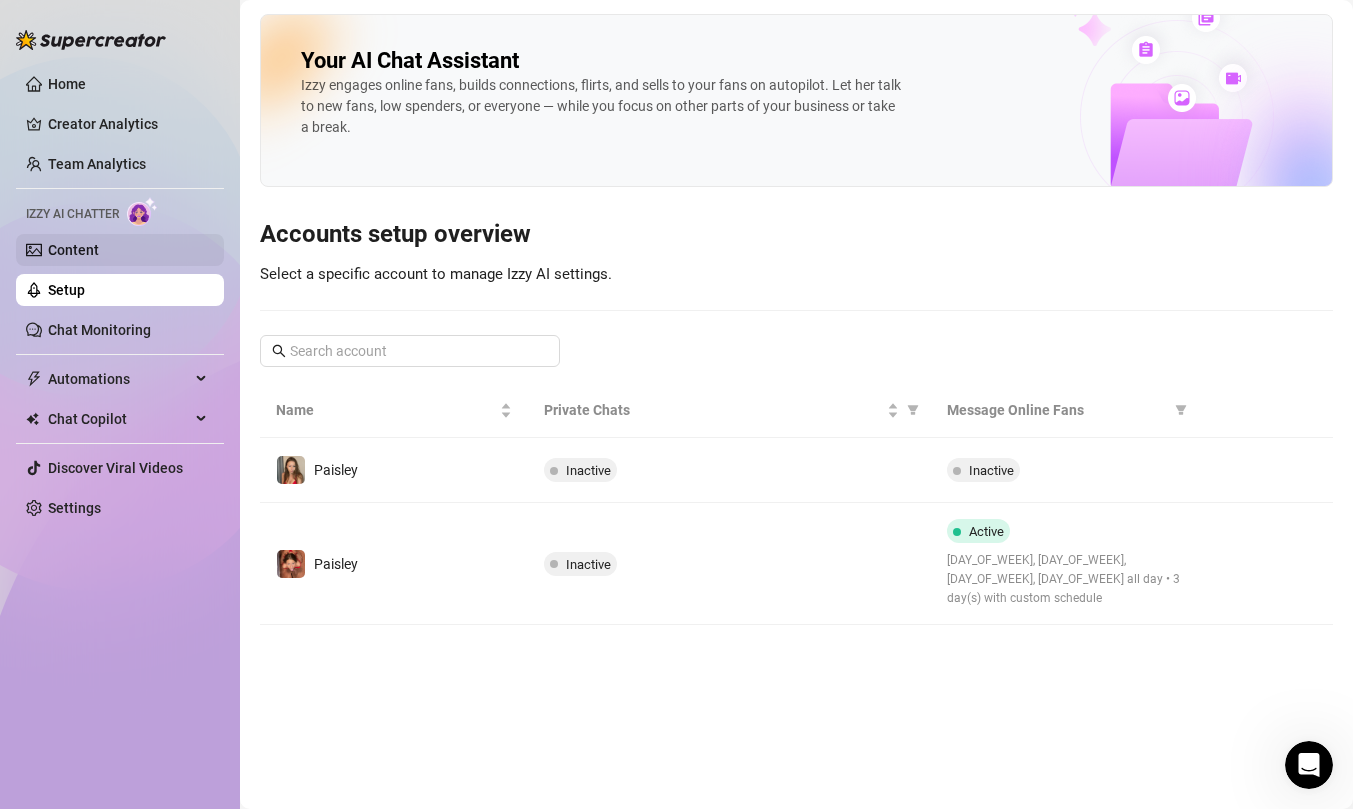 click on "Content" at bounding box center [73, 250] 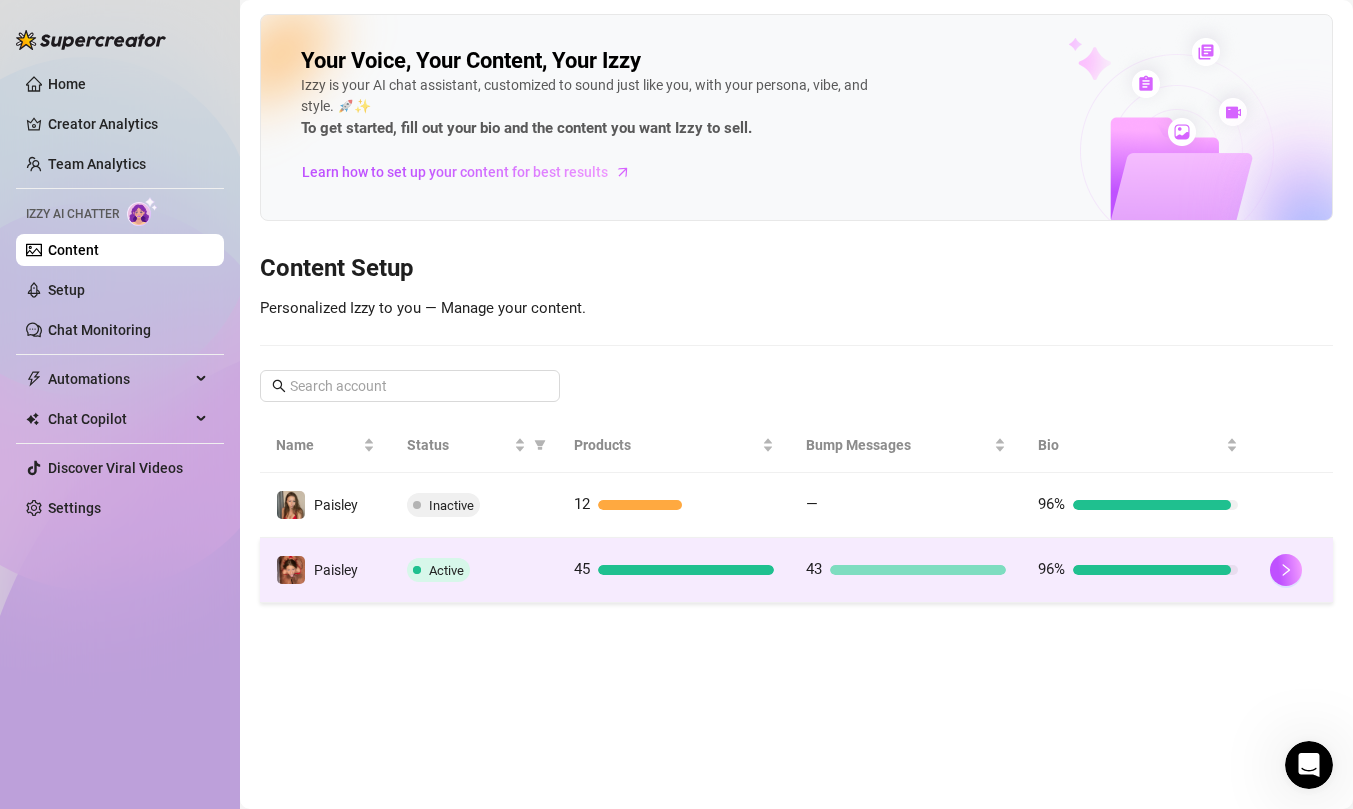 click at bounding box center (918, 570) 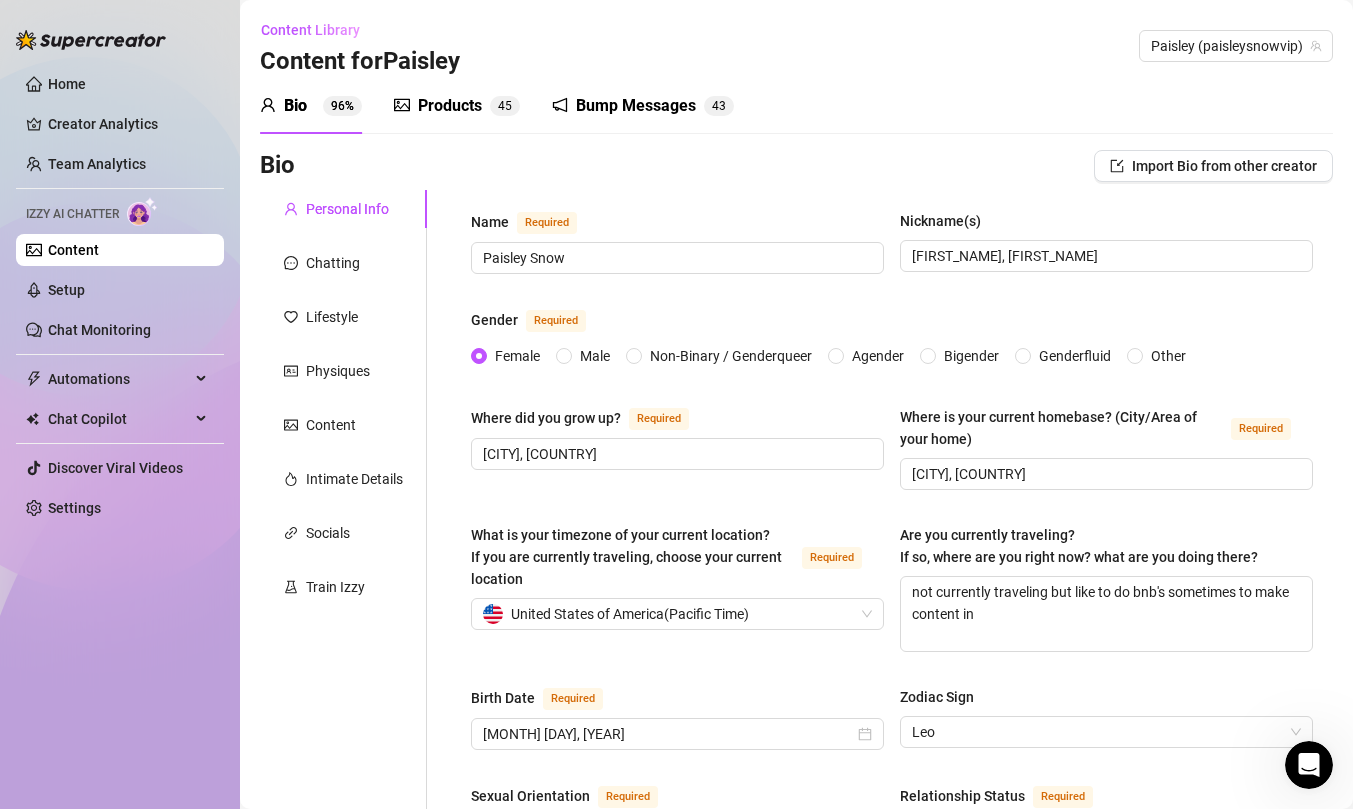 click on "Bump Messages" at bounding box center (636, 106) 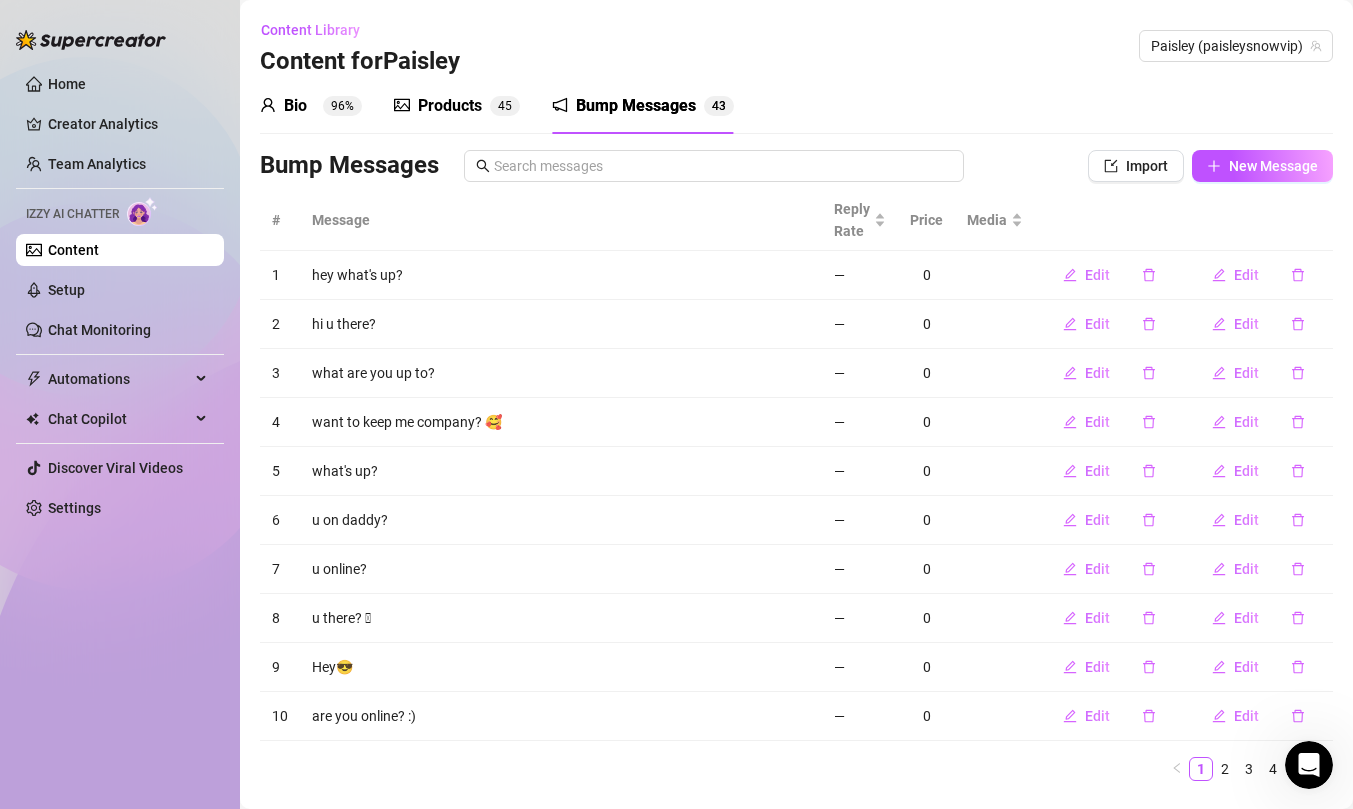 click on "Products" at bounding box center [450, 106] 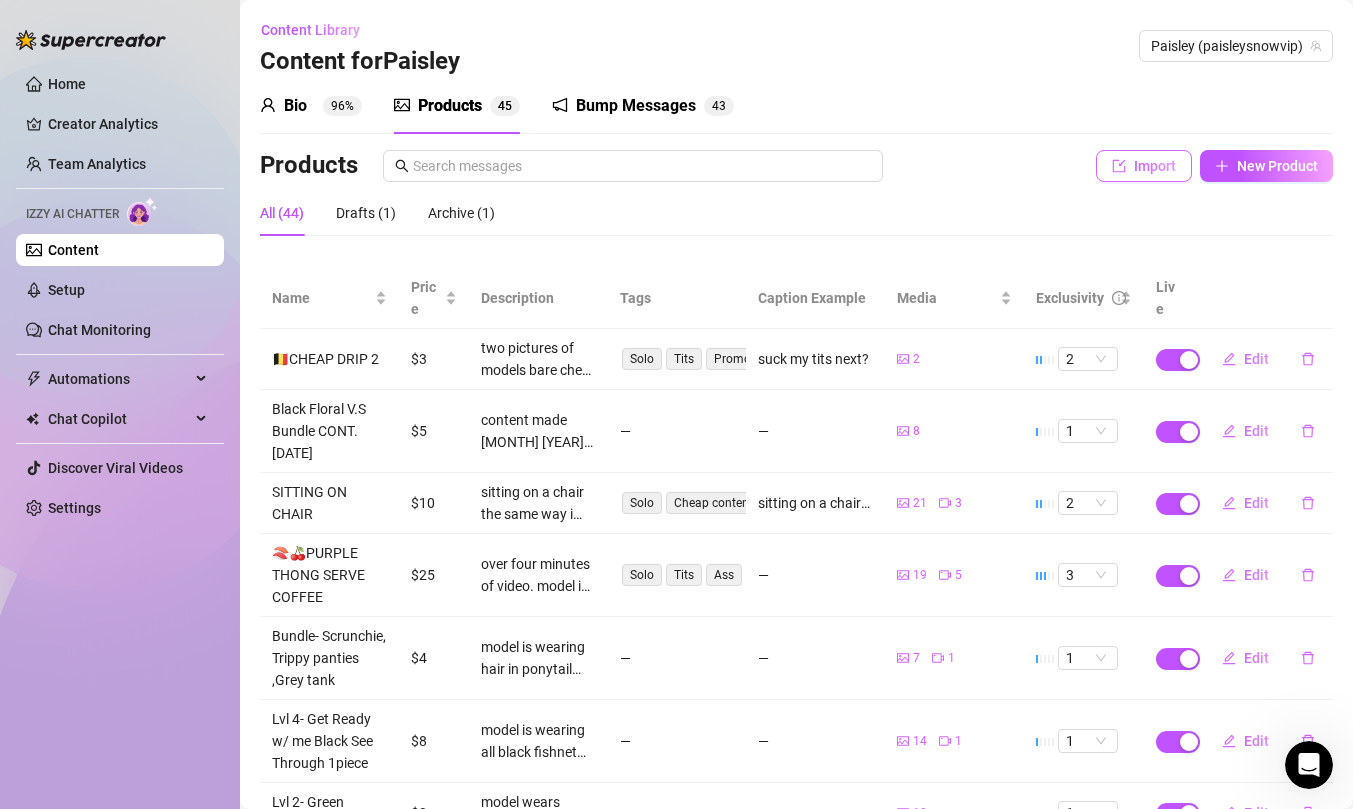 click on "Import" at bounding box center (1144, 166) 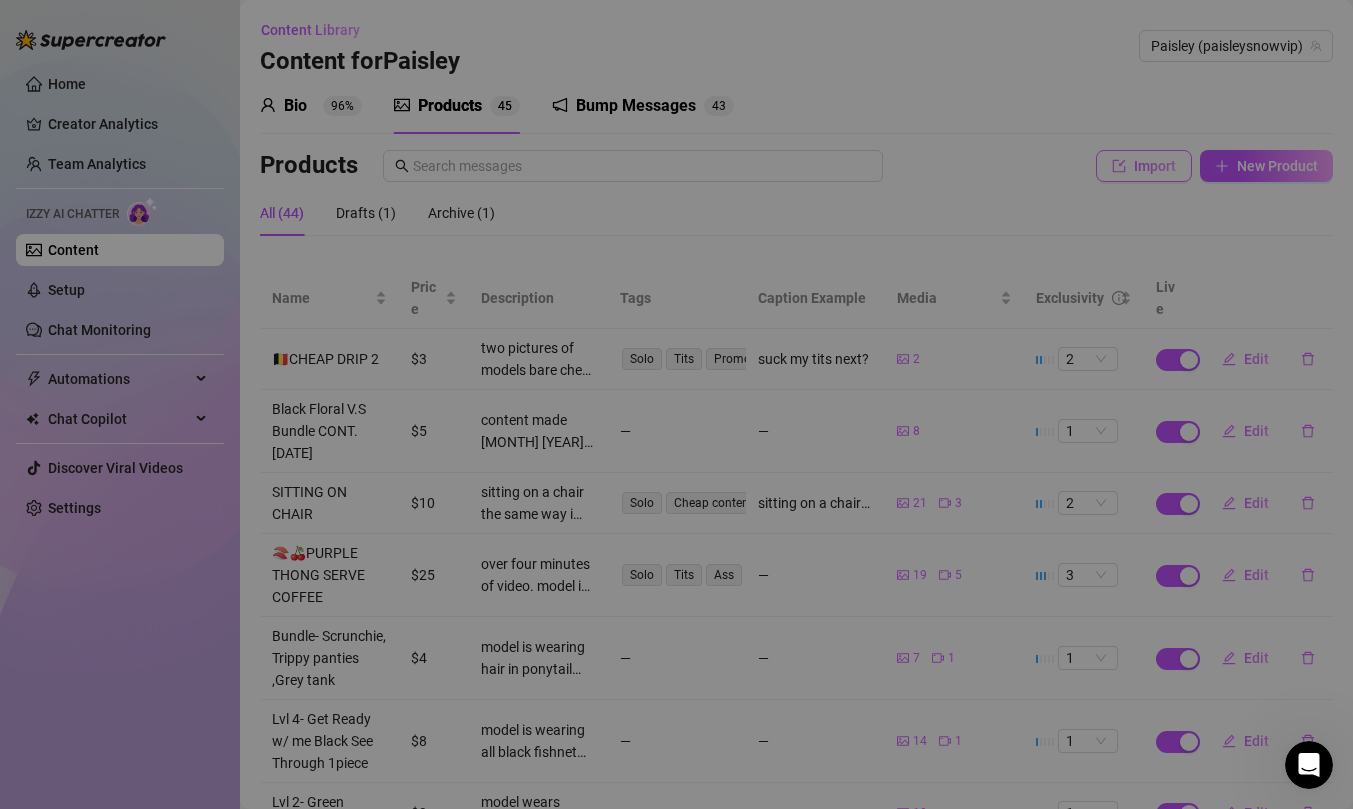 type on "Type your message here..." 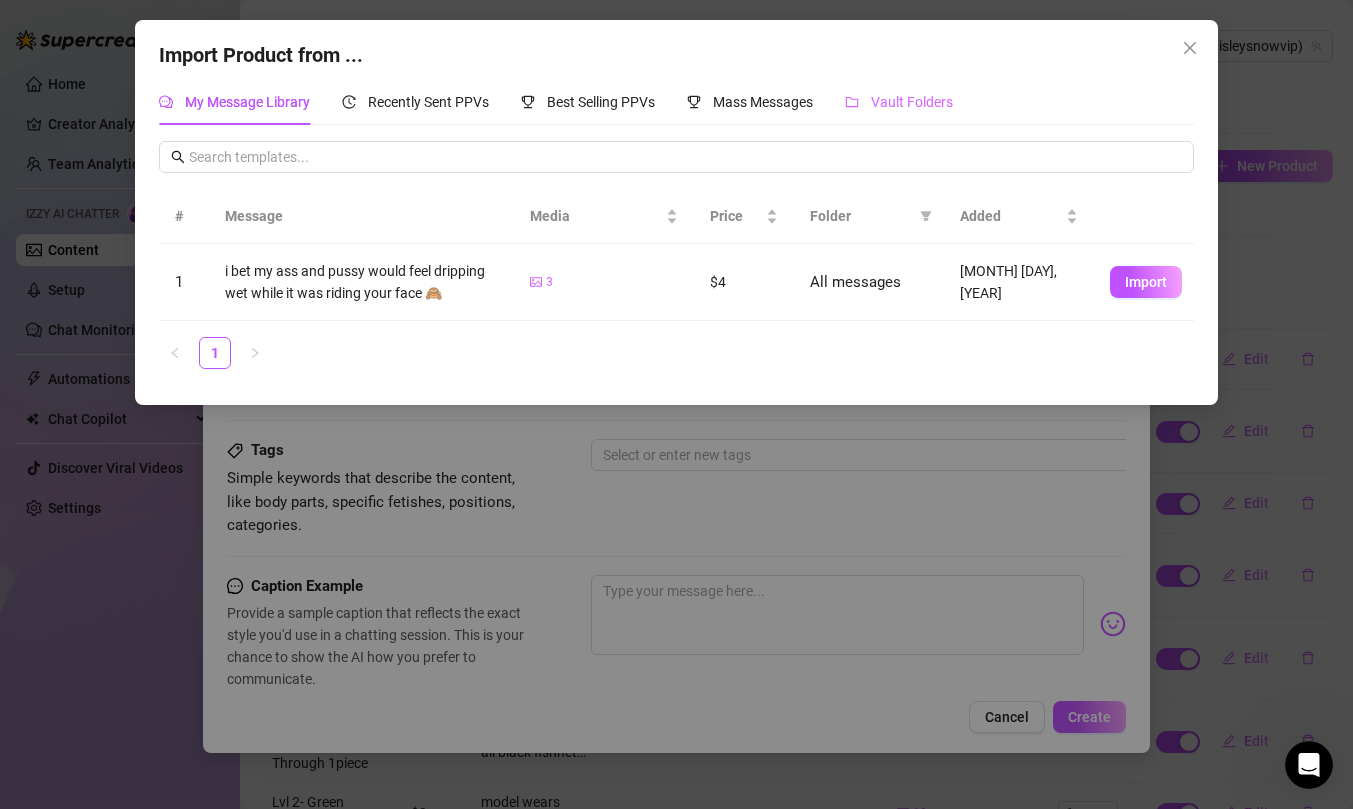 click on "Vault Folders" at bounding box center [899, 102] 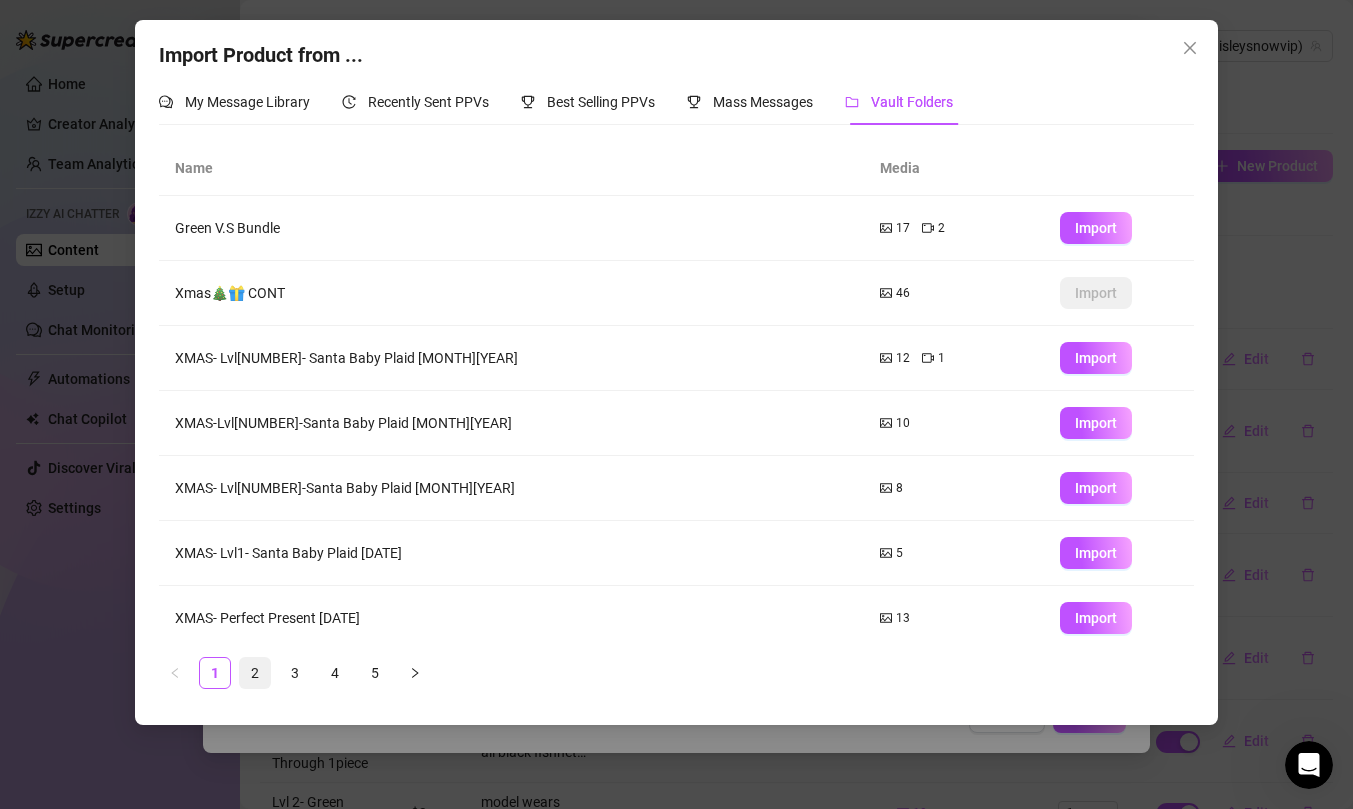 click on "2" at bounding box center [255, 673] 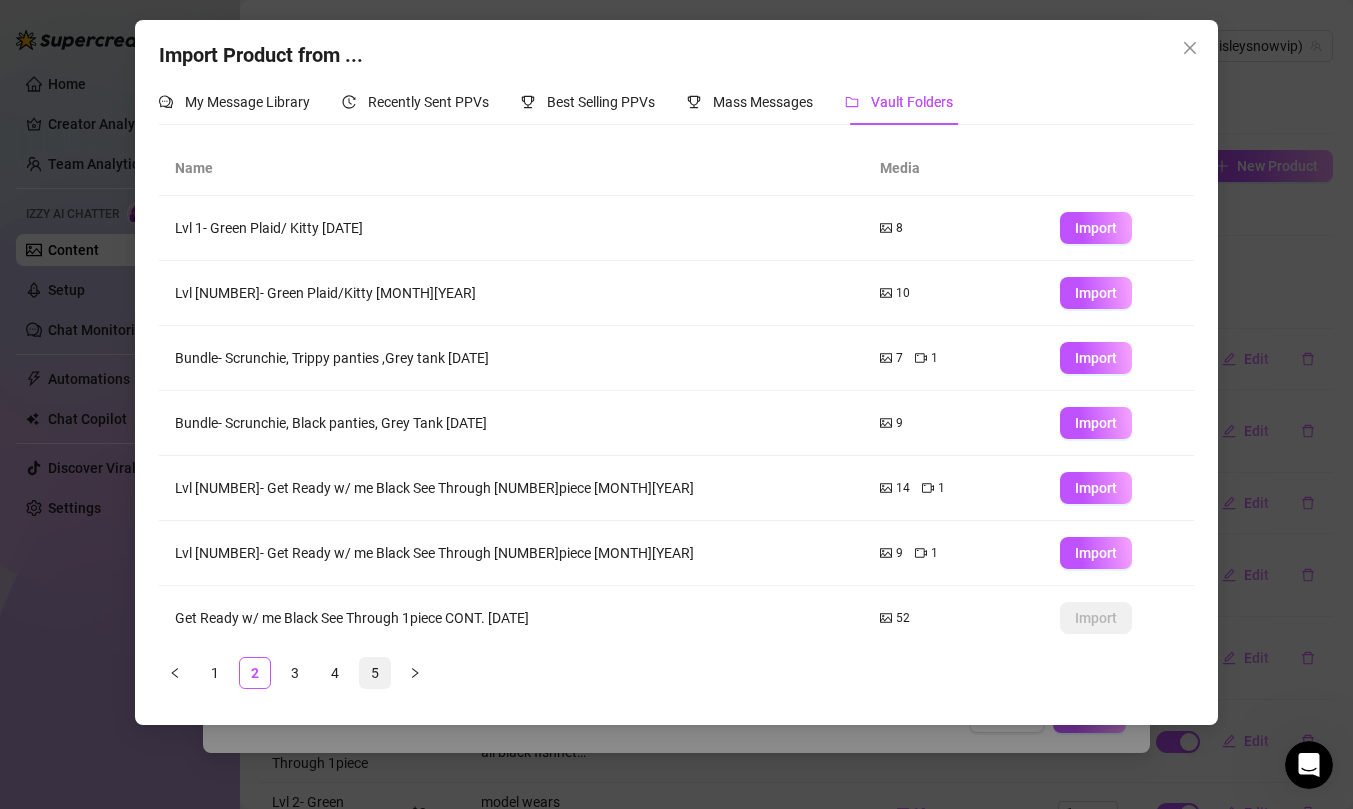 click on "5" at bounding box center [375, 673] 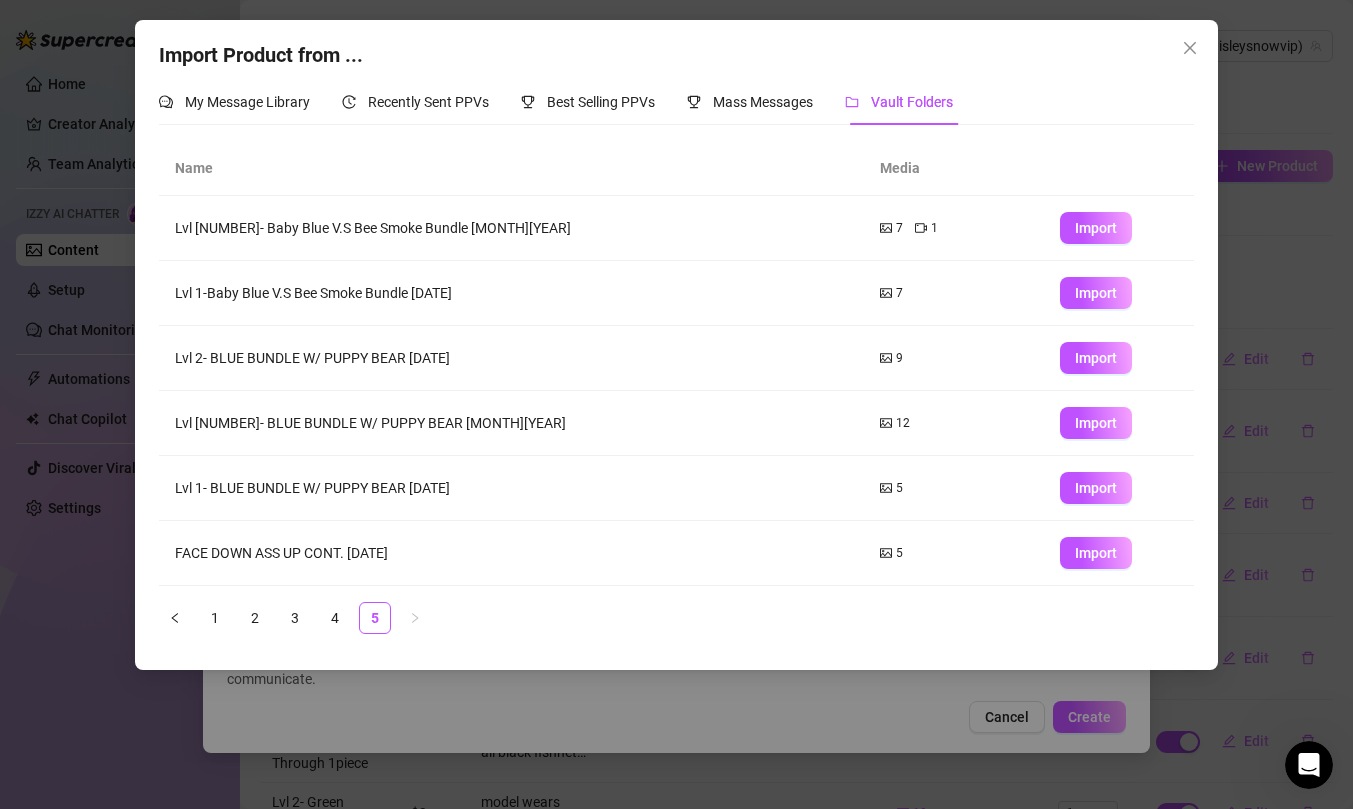 click on "Import Product from ... My Message Library Recently Sent PPVs Best Selling PPVs Mass Messages Vault Folders # Message Media Price Folder Added               1 i bet my ass and pussy would feel dripping wet while it was riding your face 🙈 3 $4 All messages [DATE] Import 1 Name Media       Lvl 2- Baby Blue V.S  Bee Smoke Bundle [DATE] 7 1 Import Lvl 1-Baby Blue V.S Bee Smoke Bundle [DATE] 7 Import Lvl 2- BLUE BUNDLE W/ PUPPY BEAR [DATE] 9 Import Lvl 3- BLUE BUNDLE W/ PUPPY BEAR [DATE] 12 Import Lvl 1- BLUE BUNDLE W/ PUPPY BEAR [DATE] 5 Import FACE DOWN ASS UP CONT. [DATE] 5 Import 1 2 3 4 5" at bounding box center [676, 404] 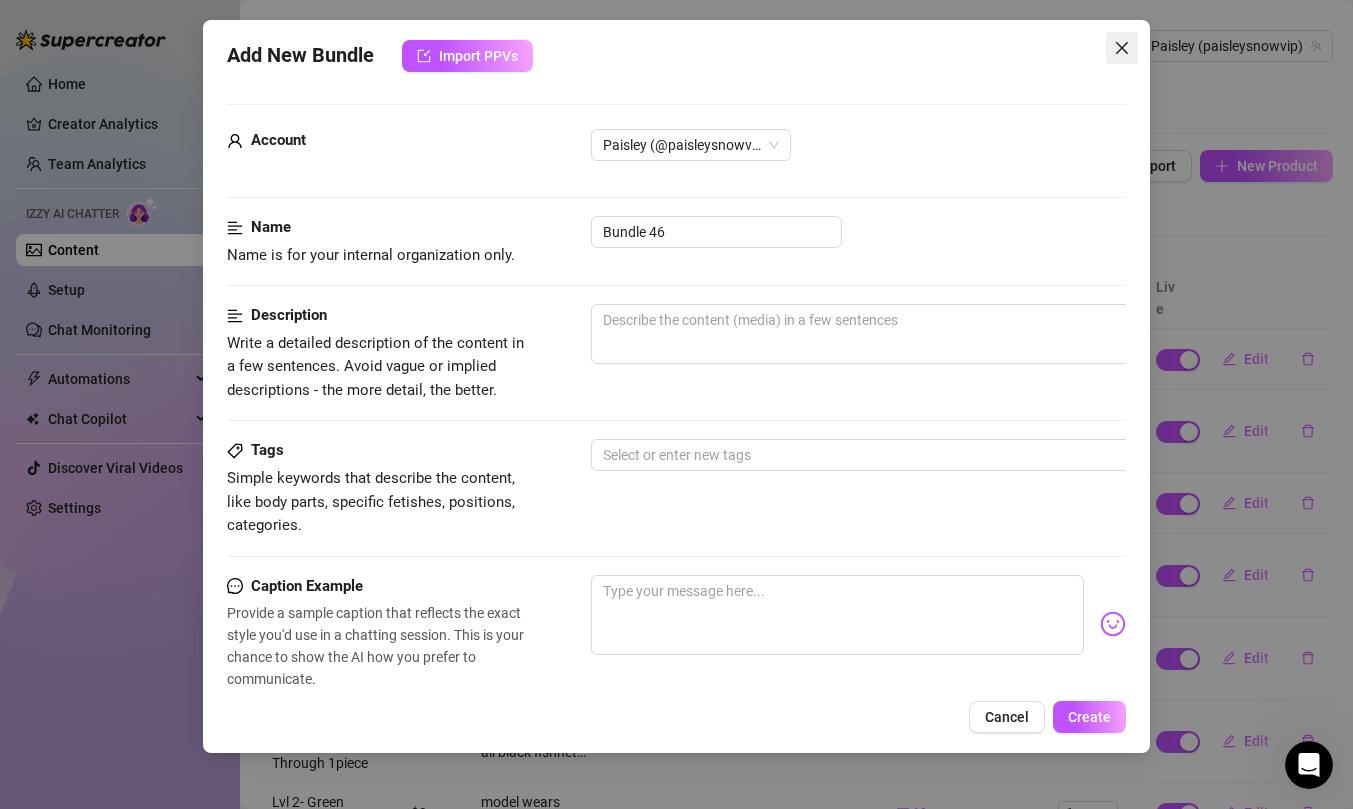 click at bounding box center [1122, 48] 